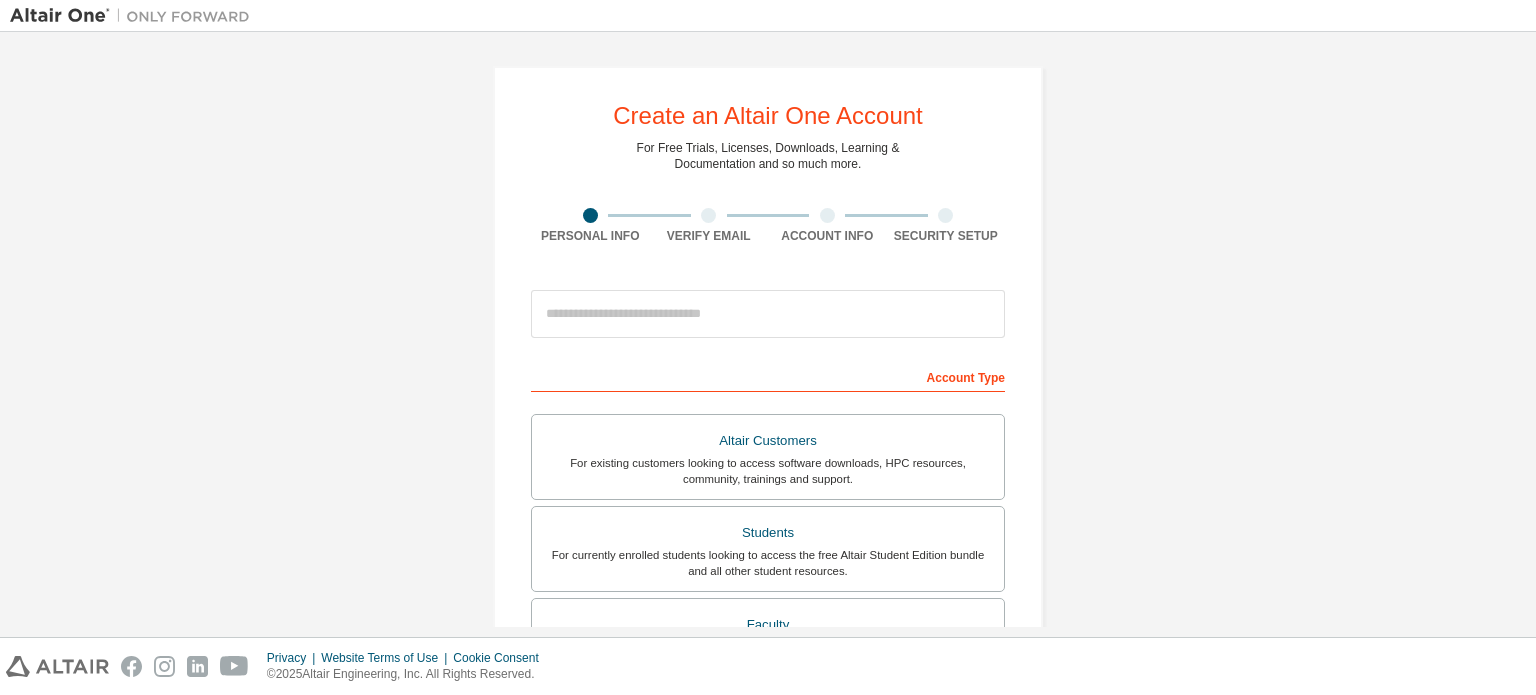 scroll, scrollTop: 0, scrollLeft: 0, axis: both 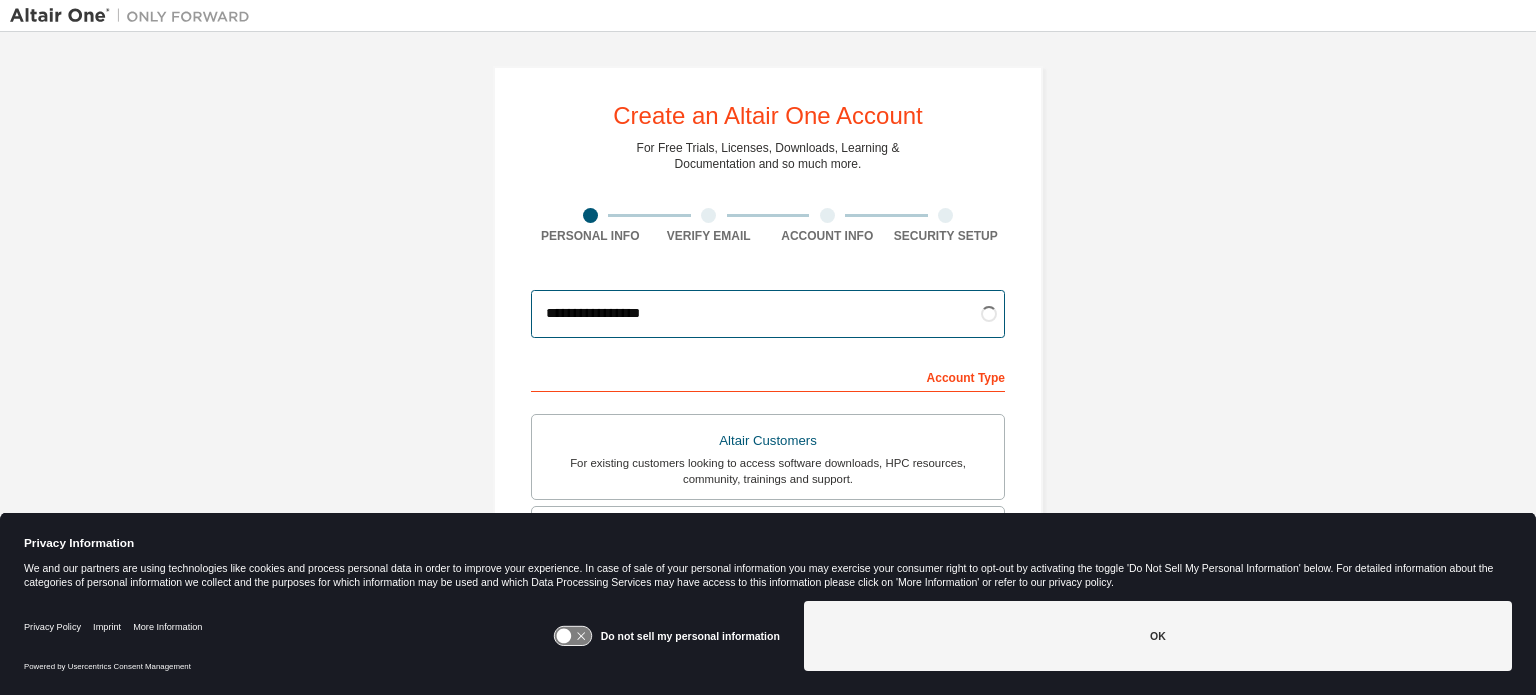click on "**********" at bounding box center [768, 314] 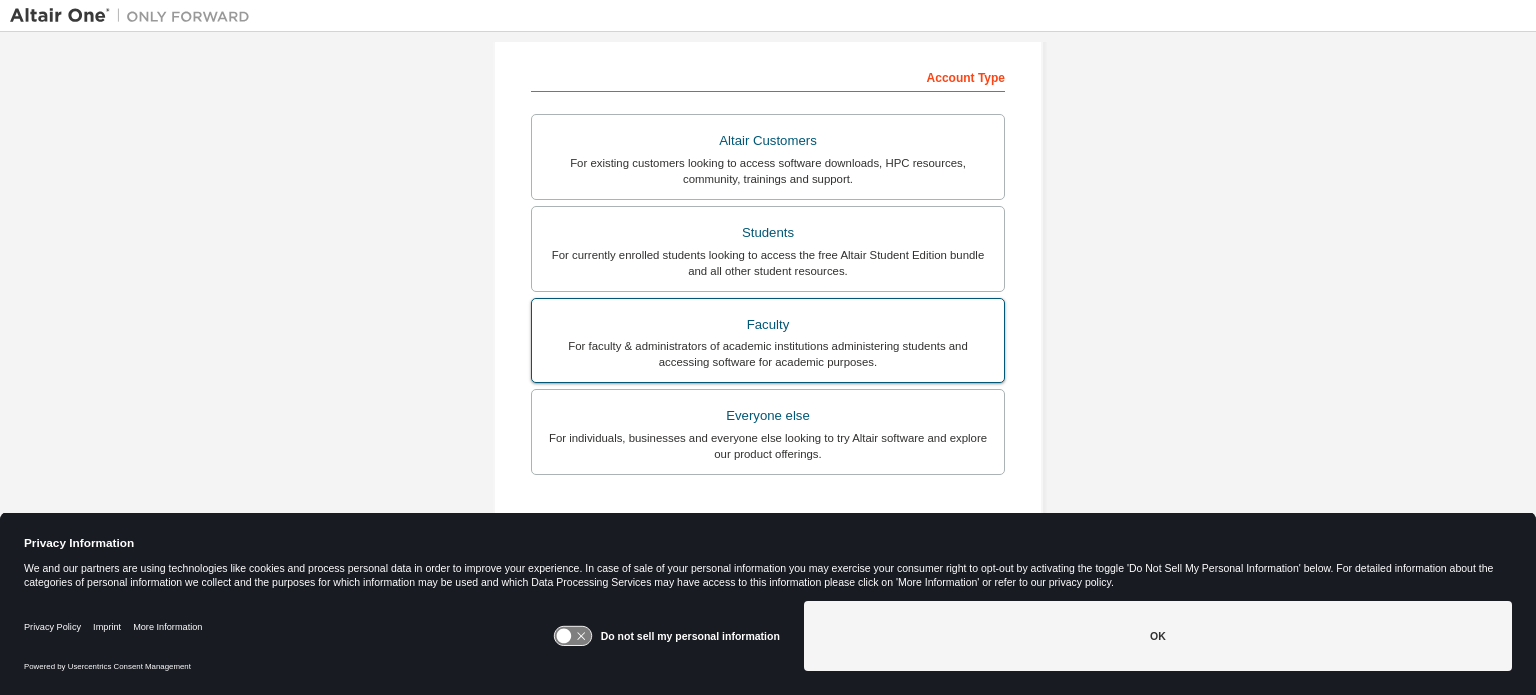 scroll, scrollTop: 0, scrollLeft: 0, axis: both 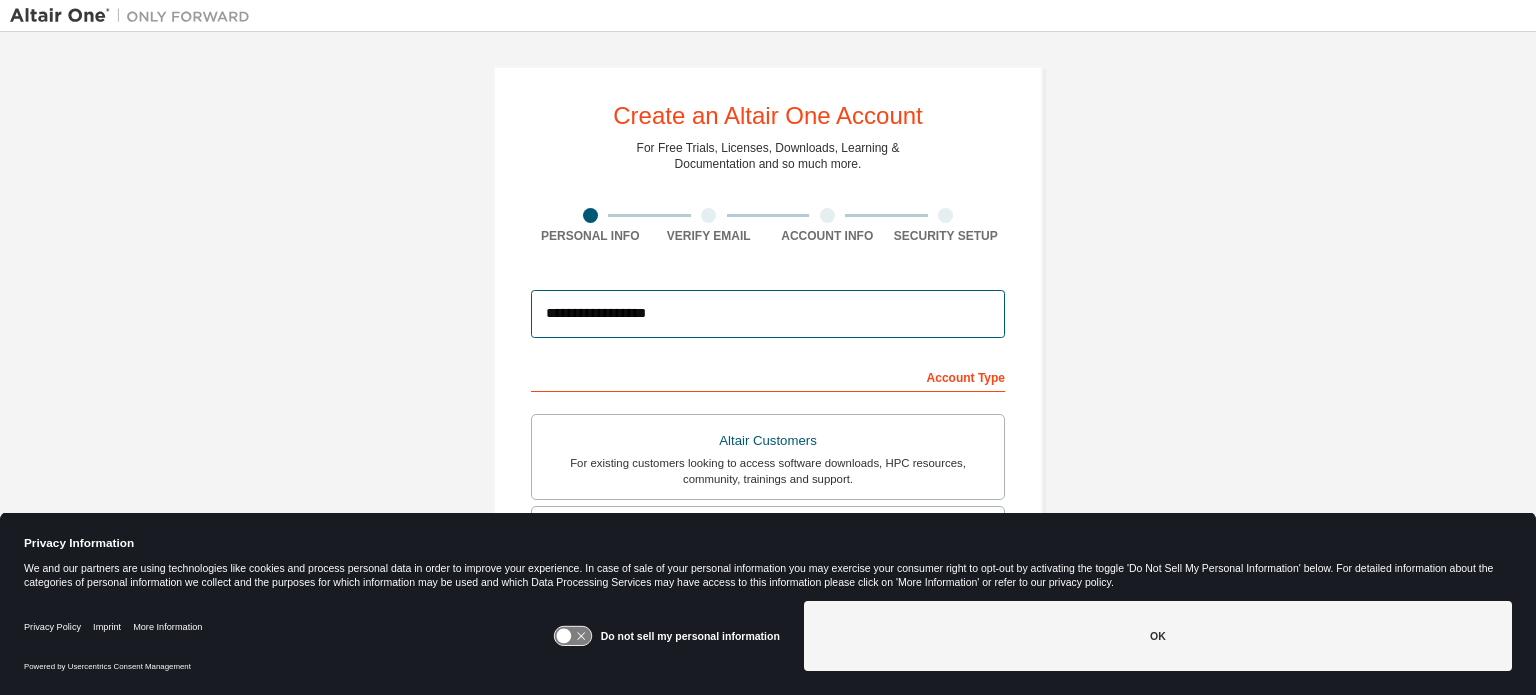 drag, startPoint x: 646, startPoint y: 312, endPoint x: 492, endPoint y: 308, distance: 154.05194 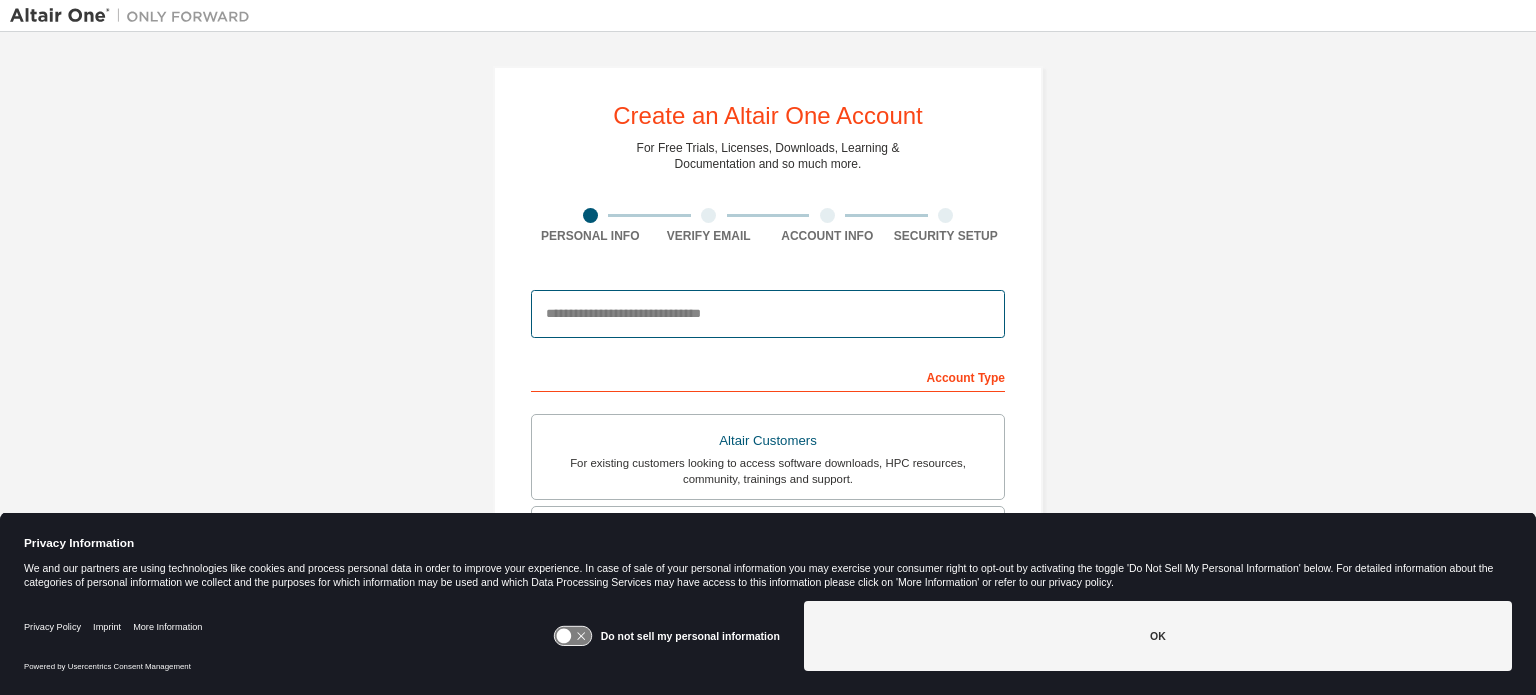 click at bounding box center [768, 314] 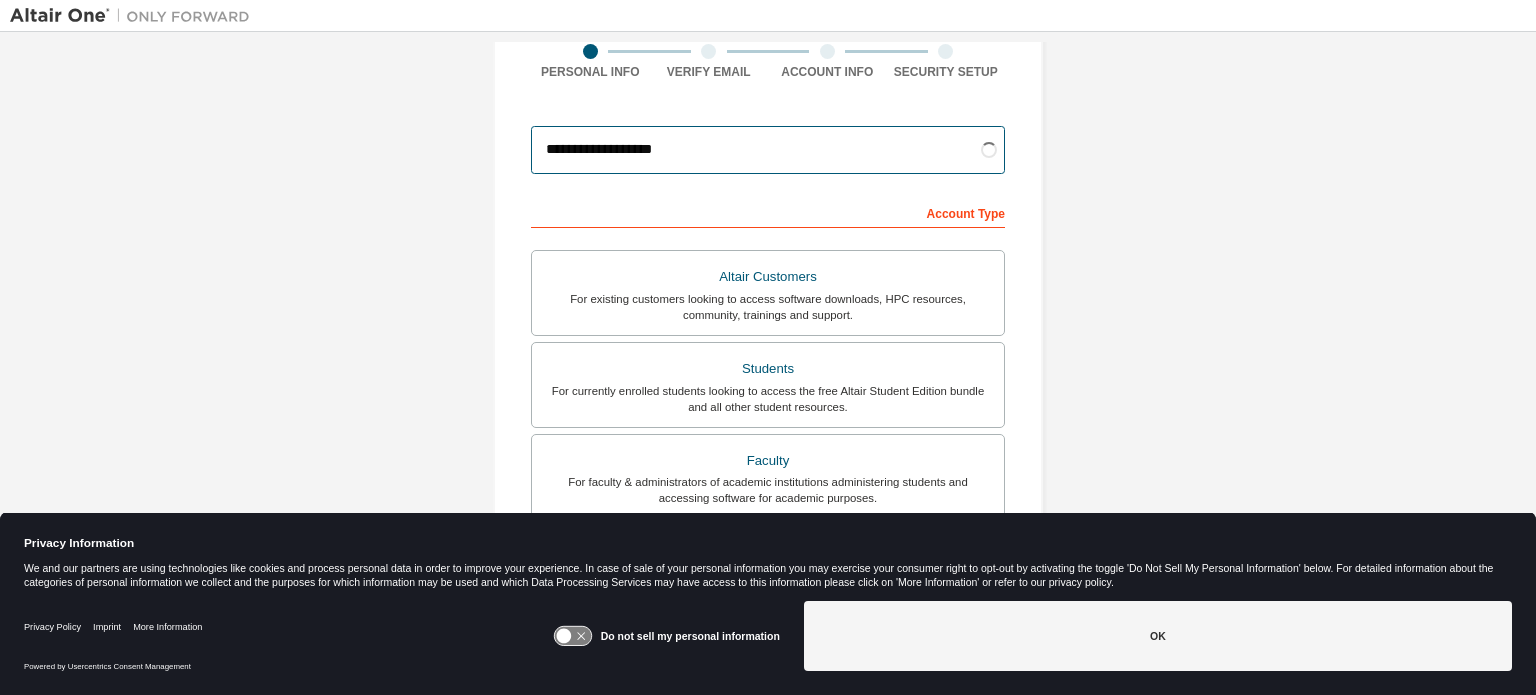 scroll, scrollTop: 200, scrollLeft: 0, axis: vertical 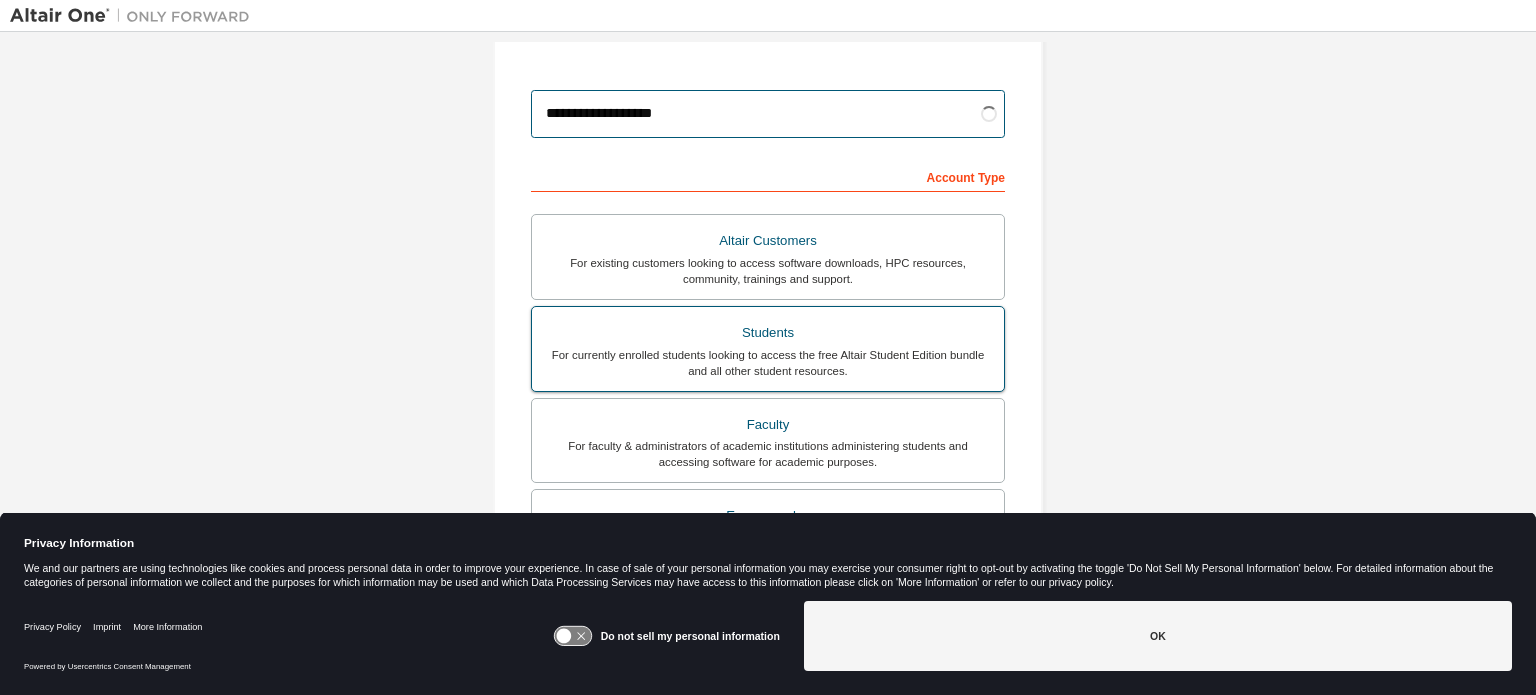 type on "**********" 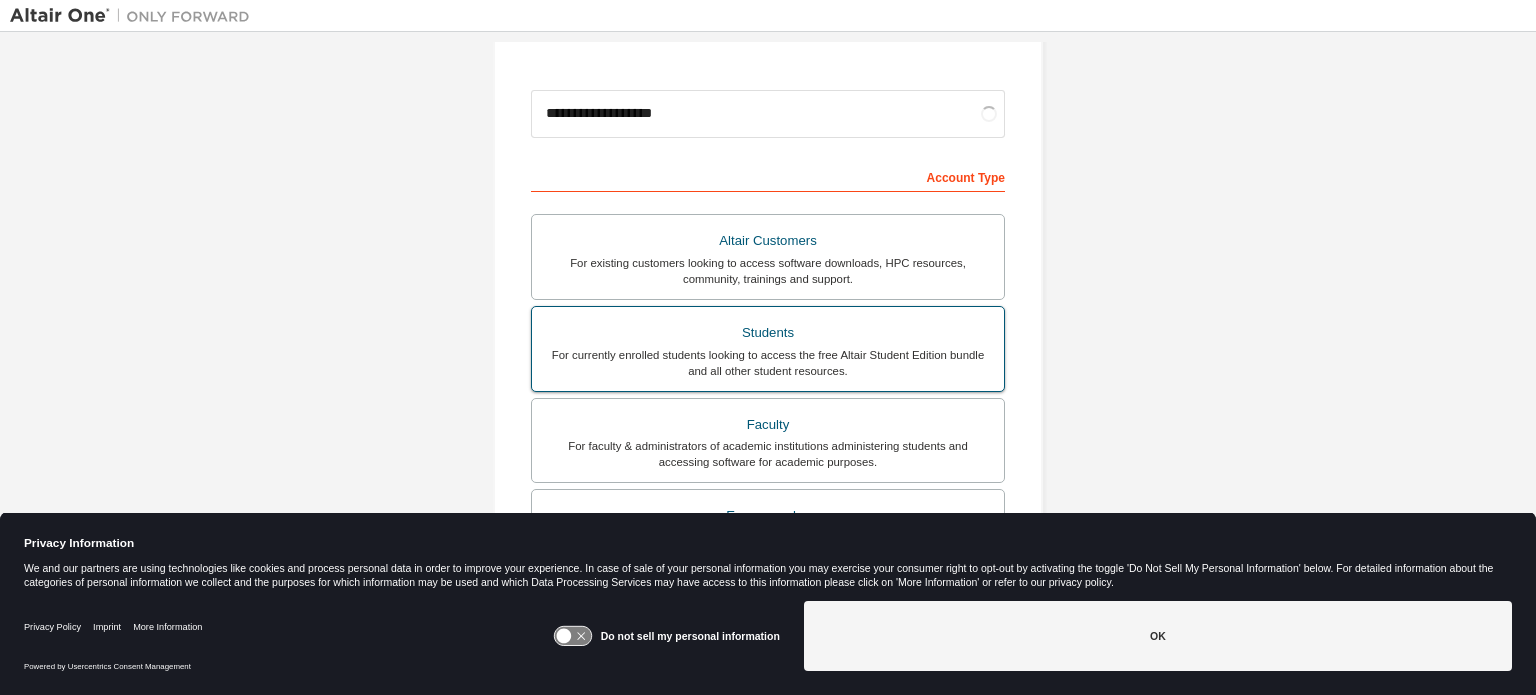 click on "Students" at bounding box center [768, 333] 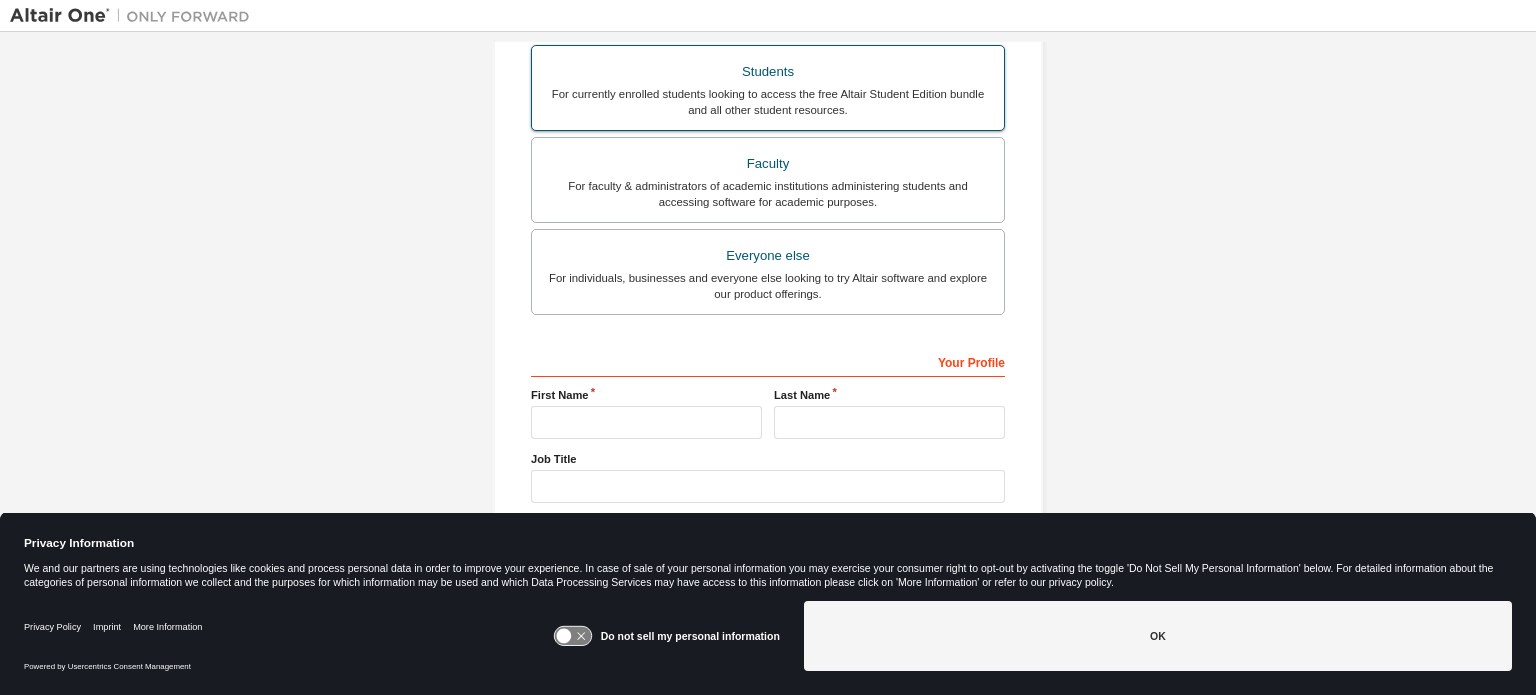 scroll, scrollTop: 521, scrollLeft: 0, axis: vertical 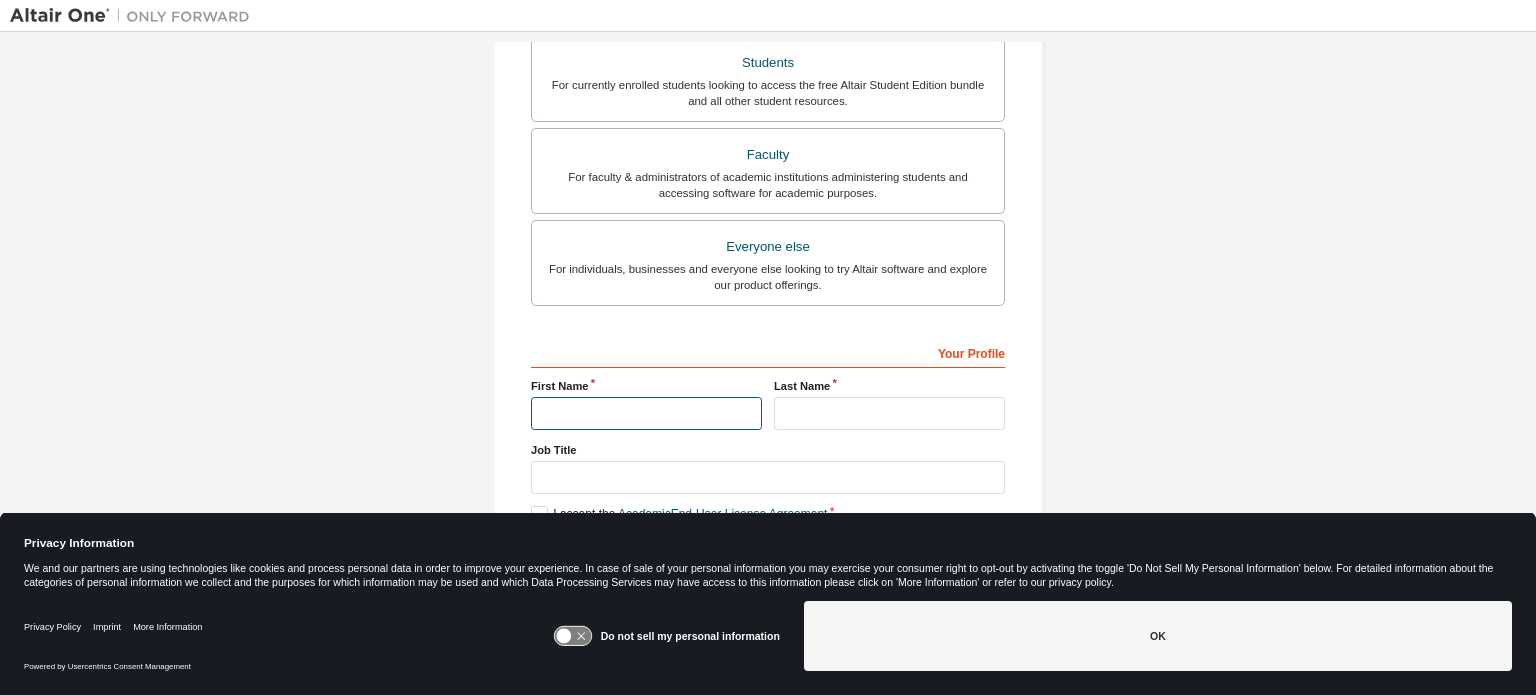 click at bounding box center (646, 413) 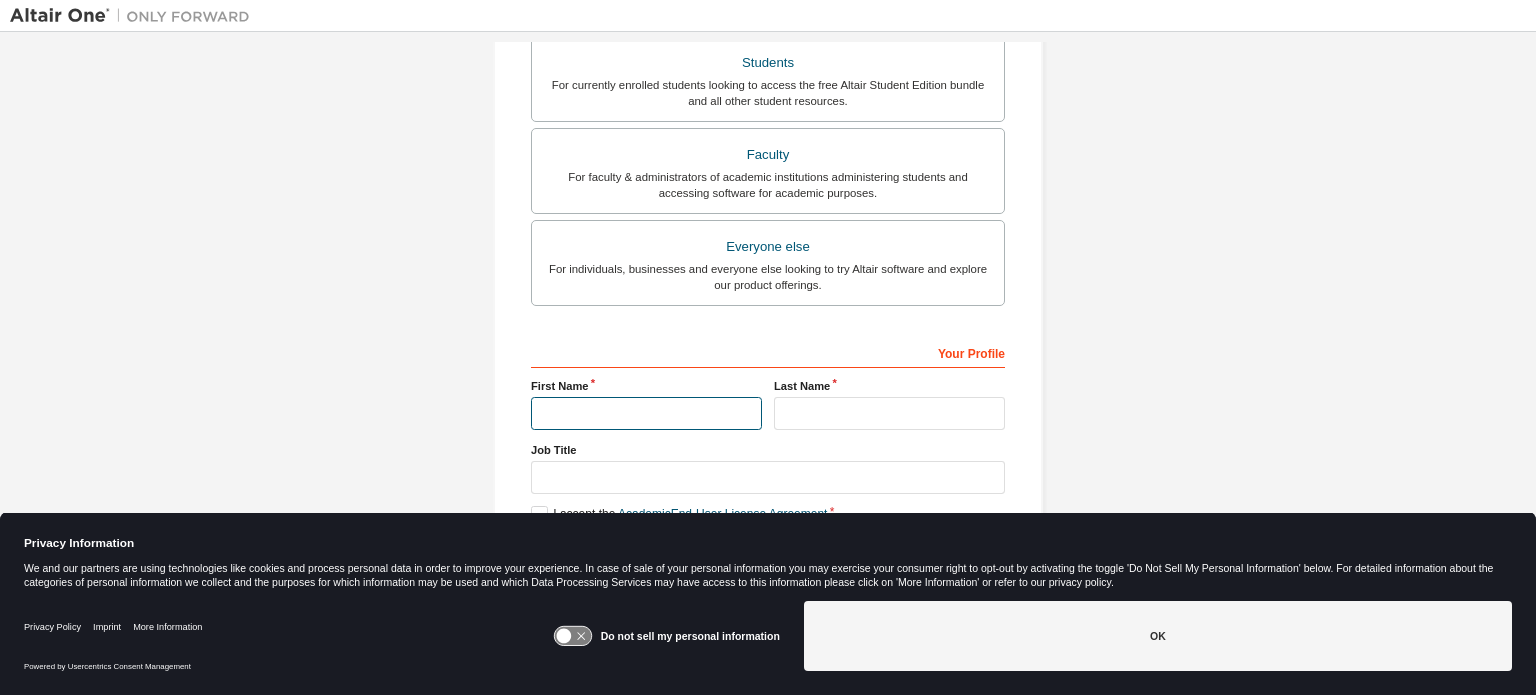 scroll, scrollTop: 538, scrollLeft: 0, axis: vertical 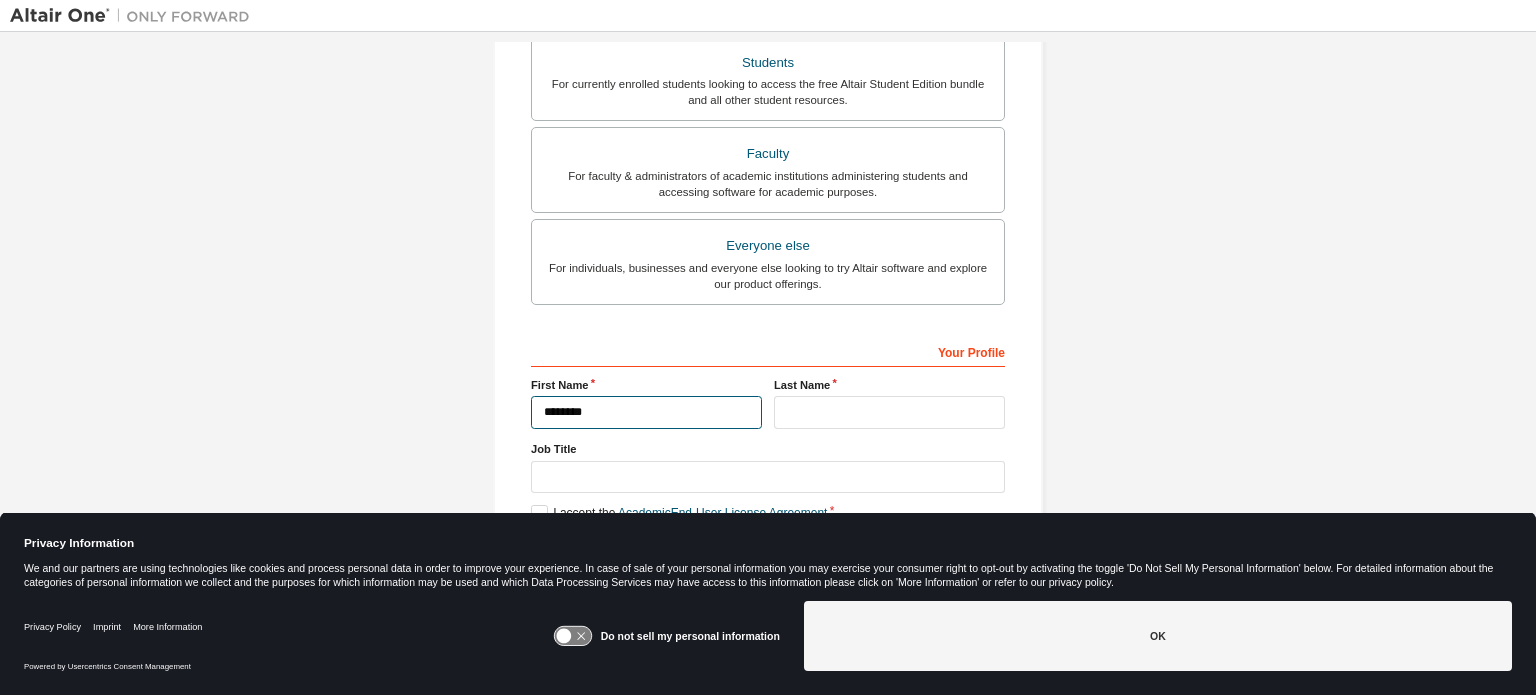 type on "********" 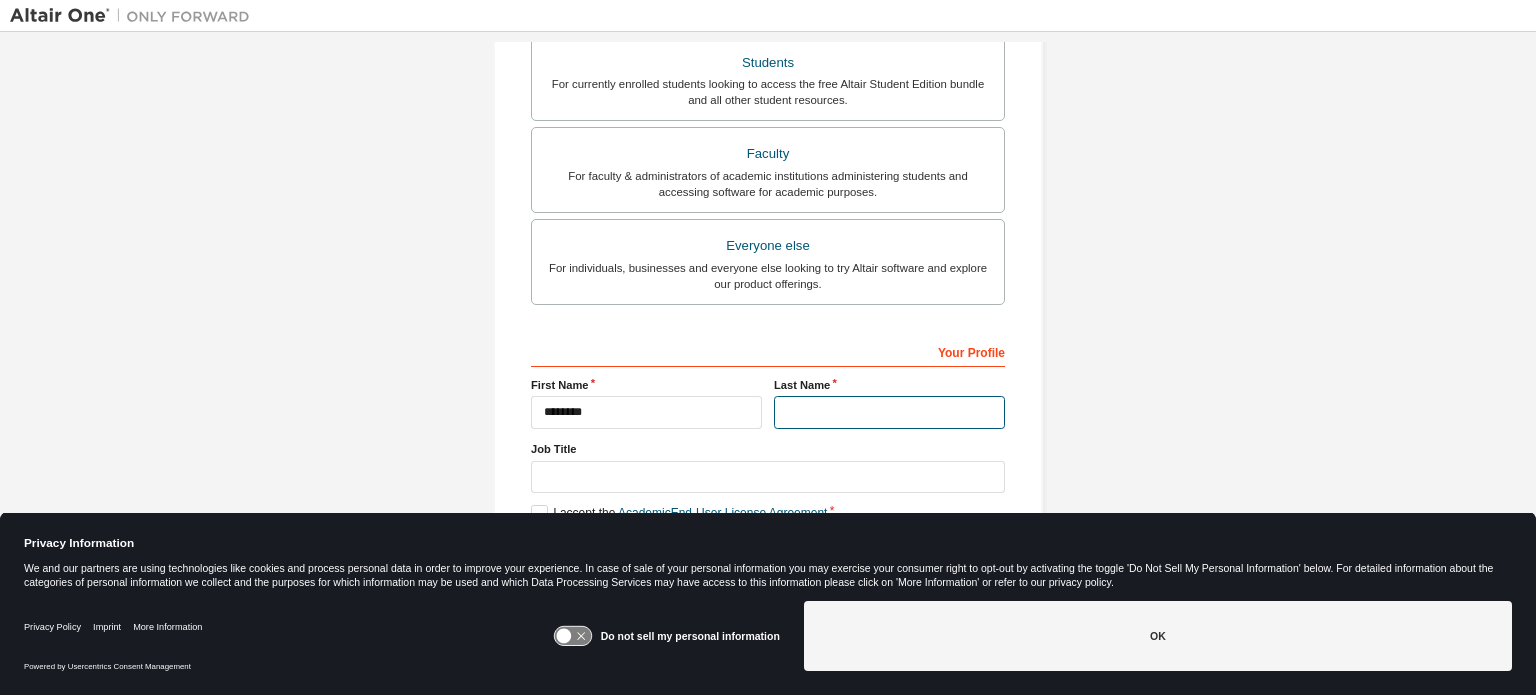 click at bounding box center (889, 412) 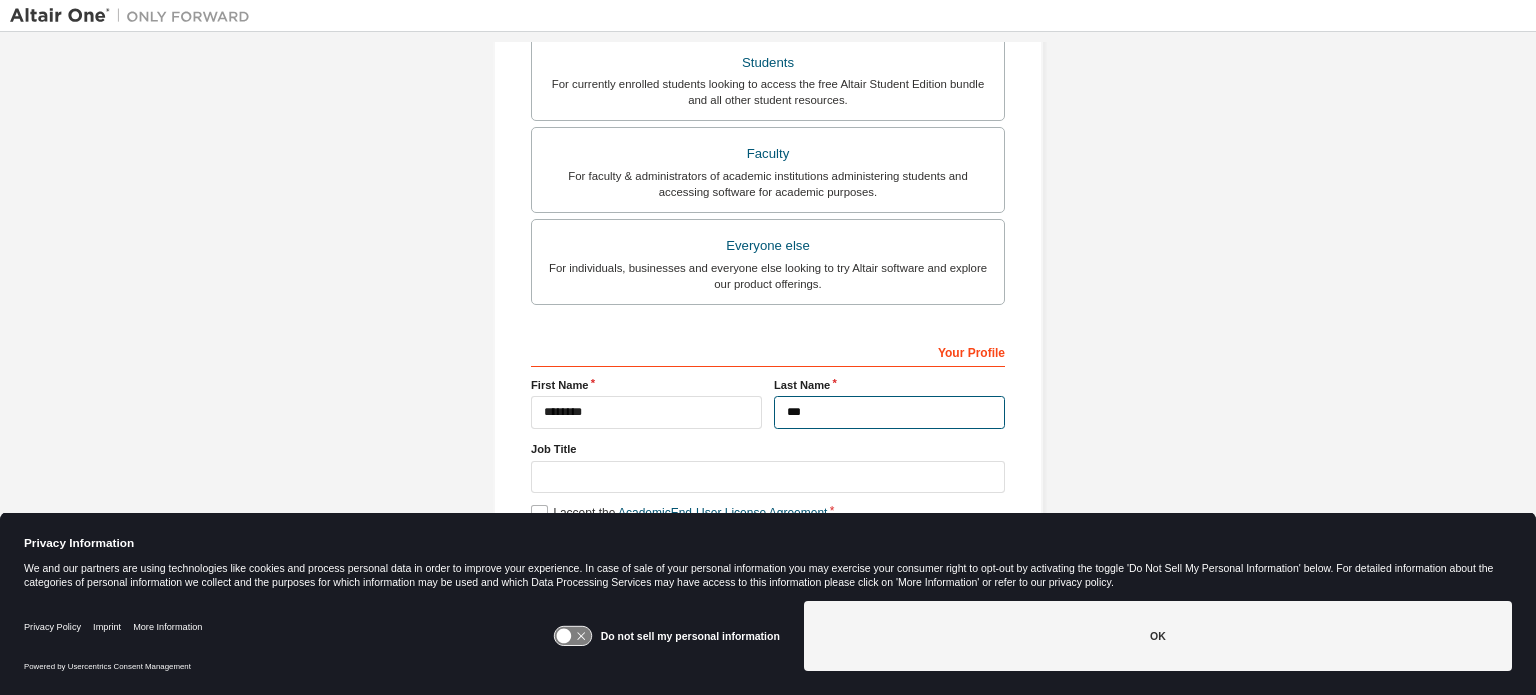 type on "***" 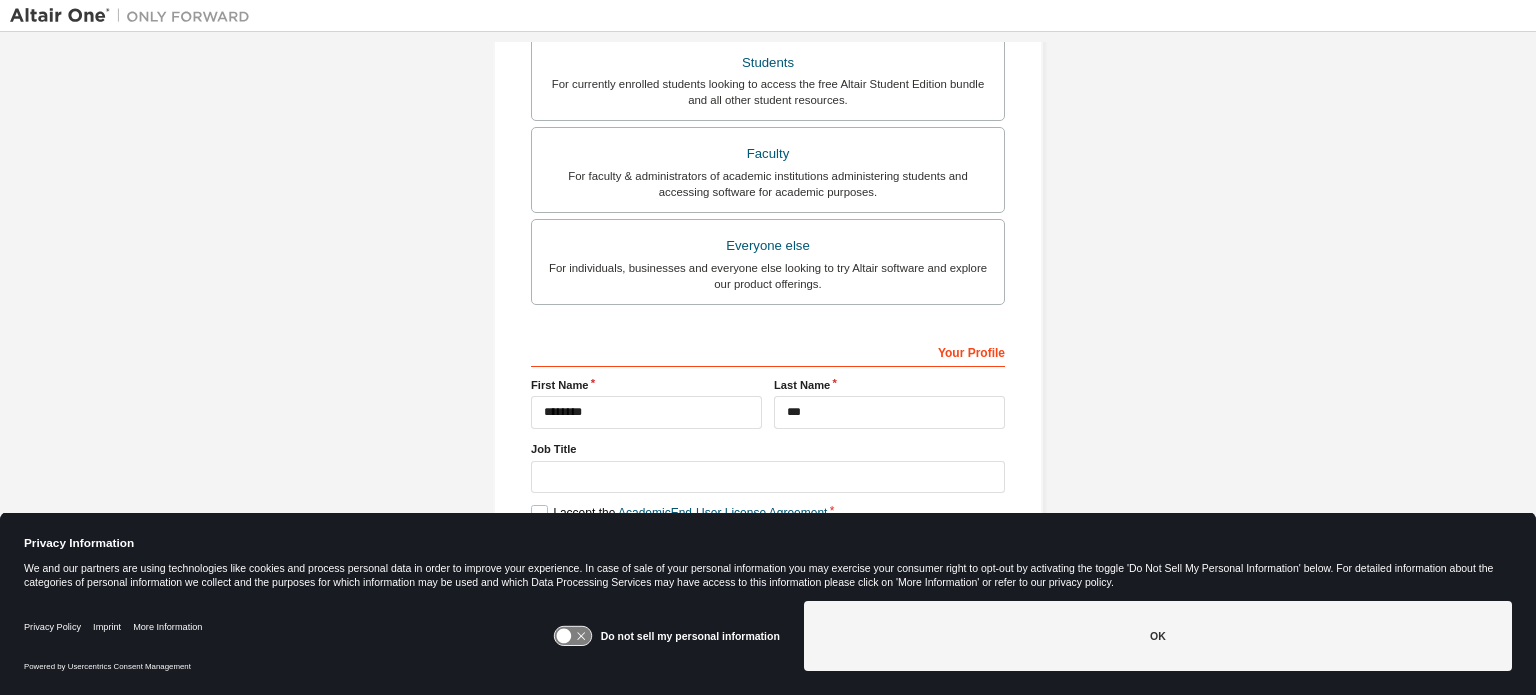 click on "I accept the   Academic   End-User License Agreement" at bounding box center [679, 513] 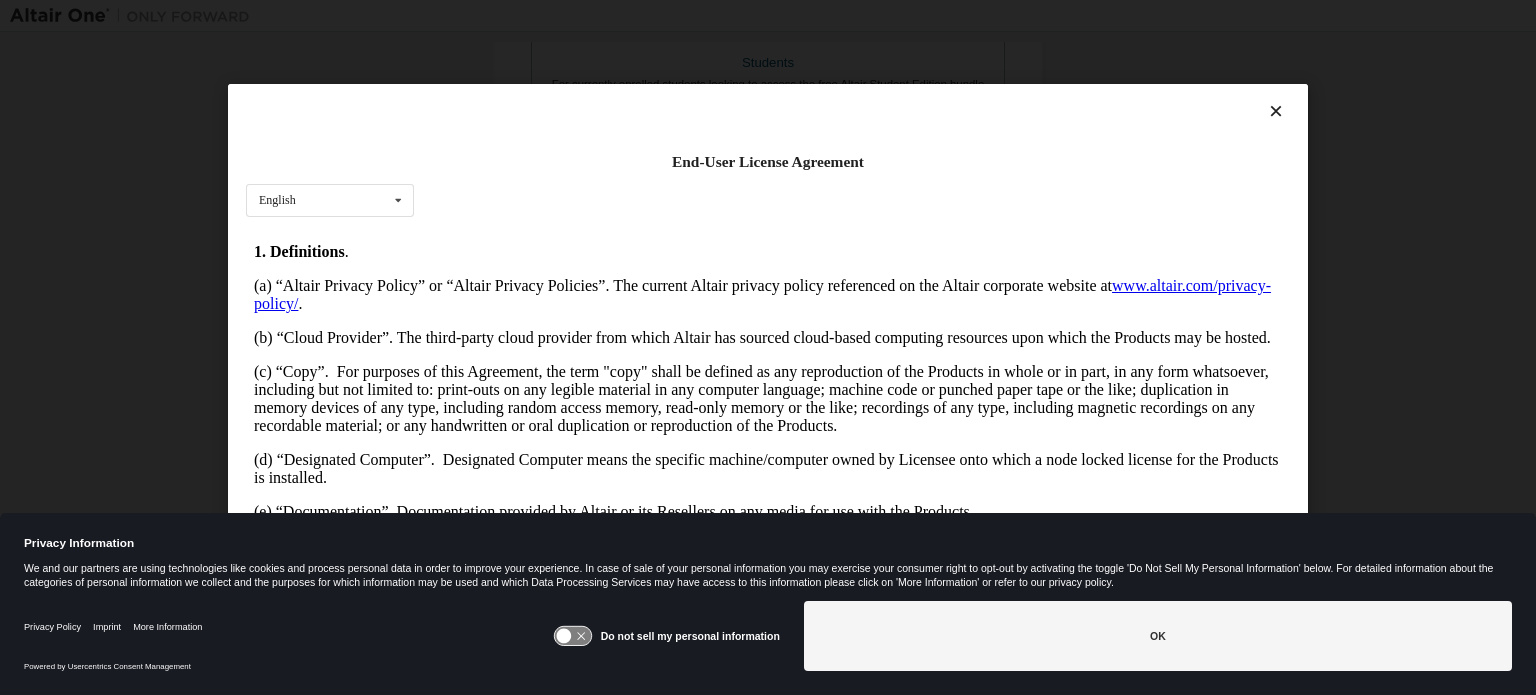 scroll, scrollTop: 400, scrollLeft: 0, axis: vertical 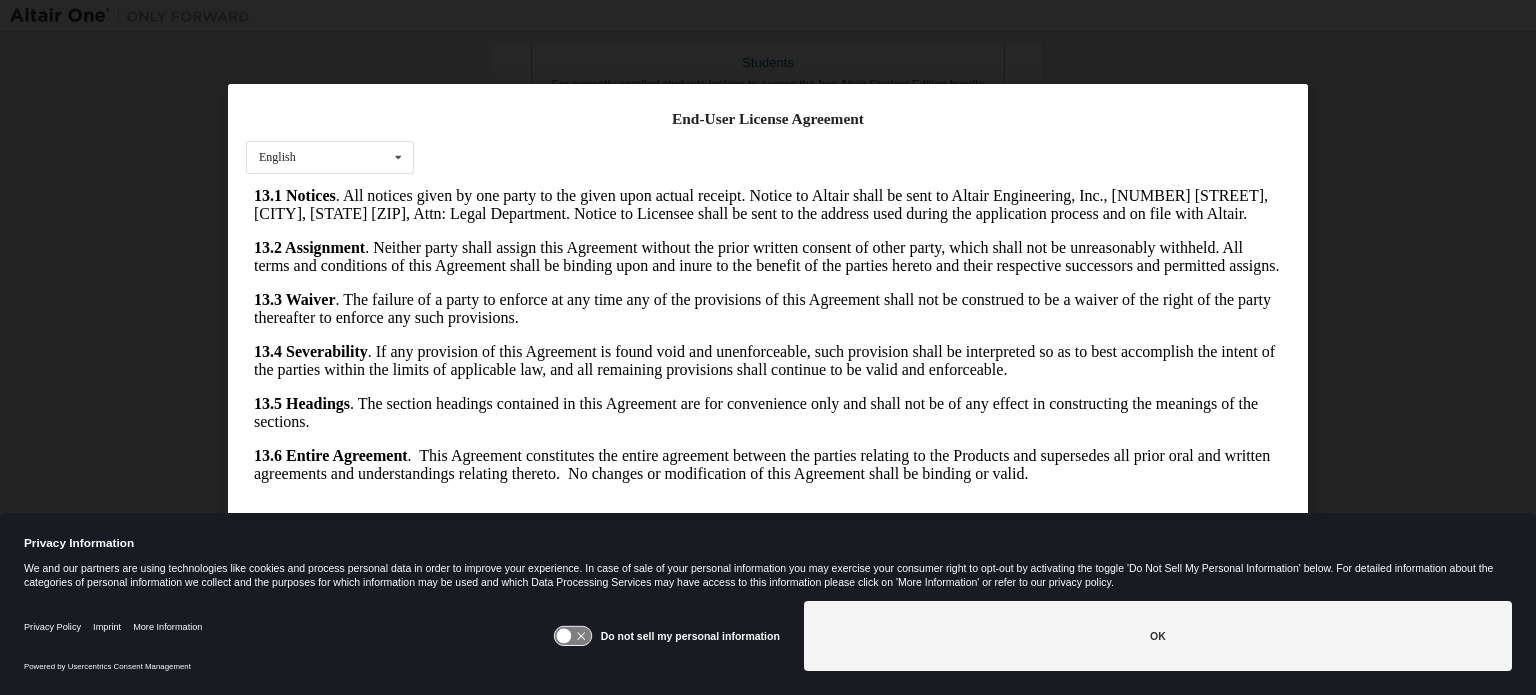 click on "End-User License Agreement English English Open PDF in New Tab I Accept" at bounding box center [768, 347] 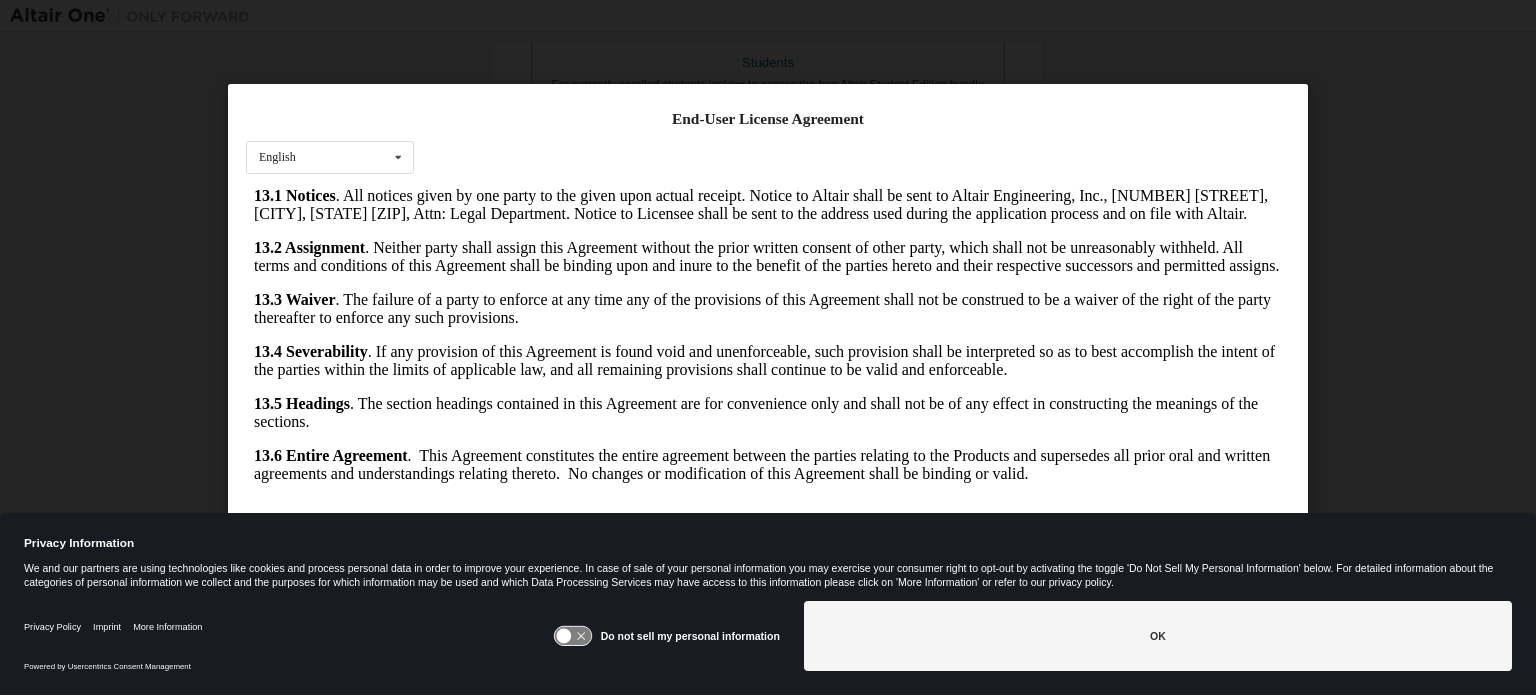 scroll, scrollTop: 0, scrollLeft: 0, axis: both 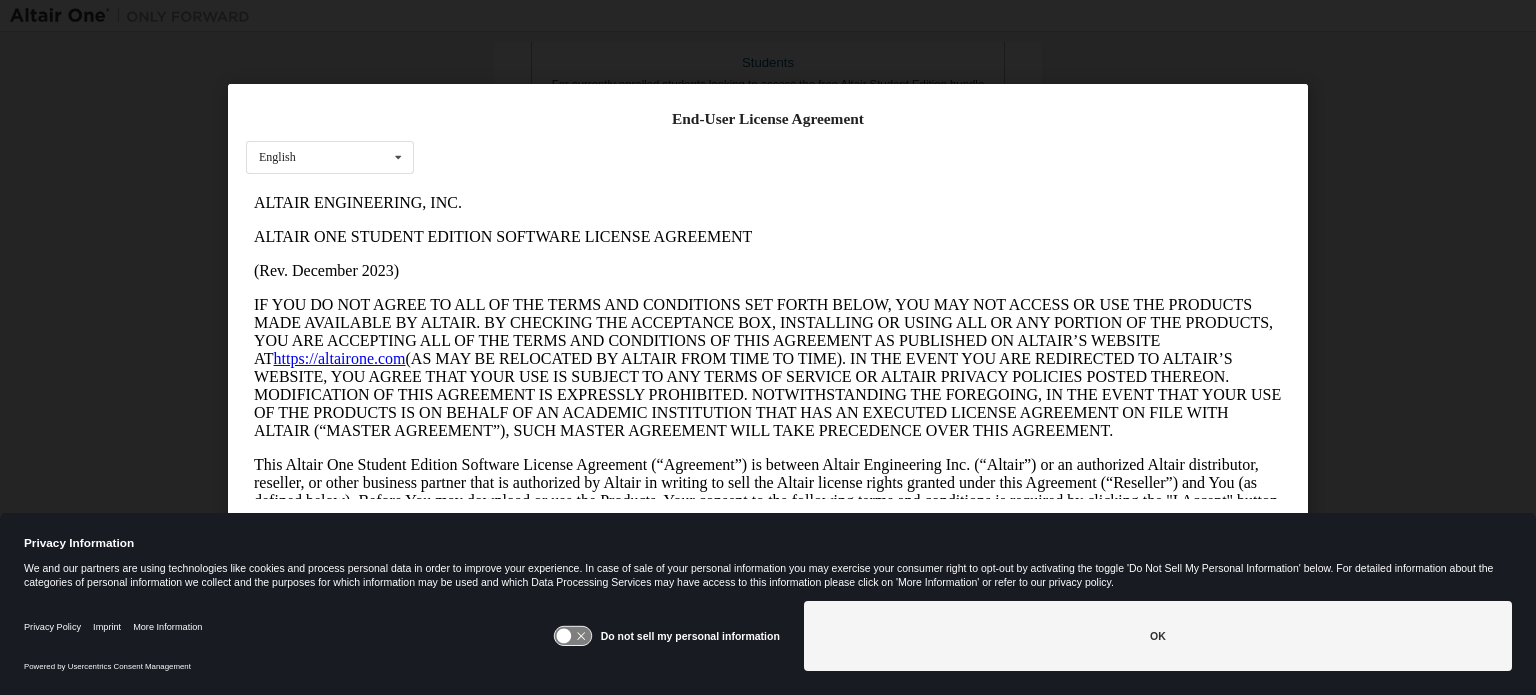 drag, startPoint x: 1272, startPoint y: 465, endPoint x: 1546, endPoint y: 260, distance: 342.20023 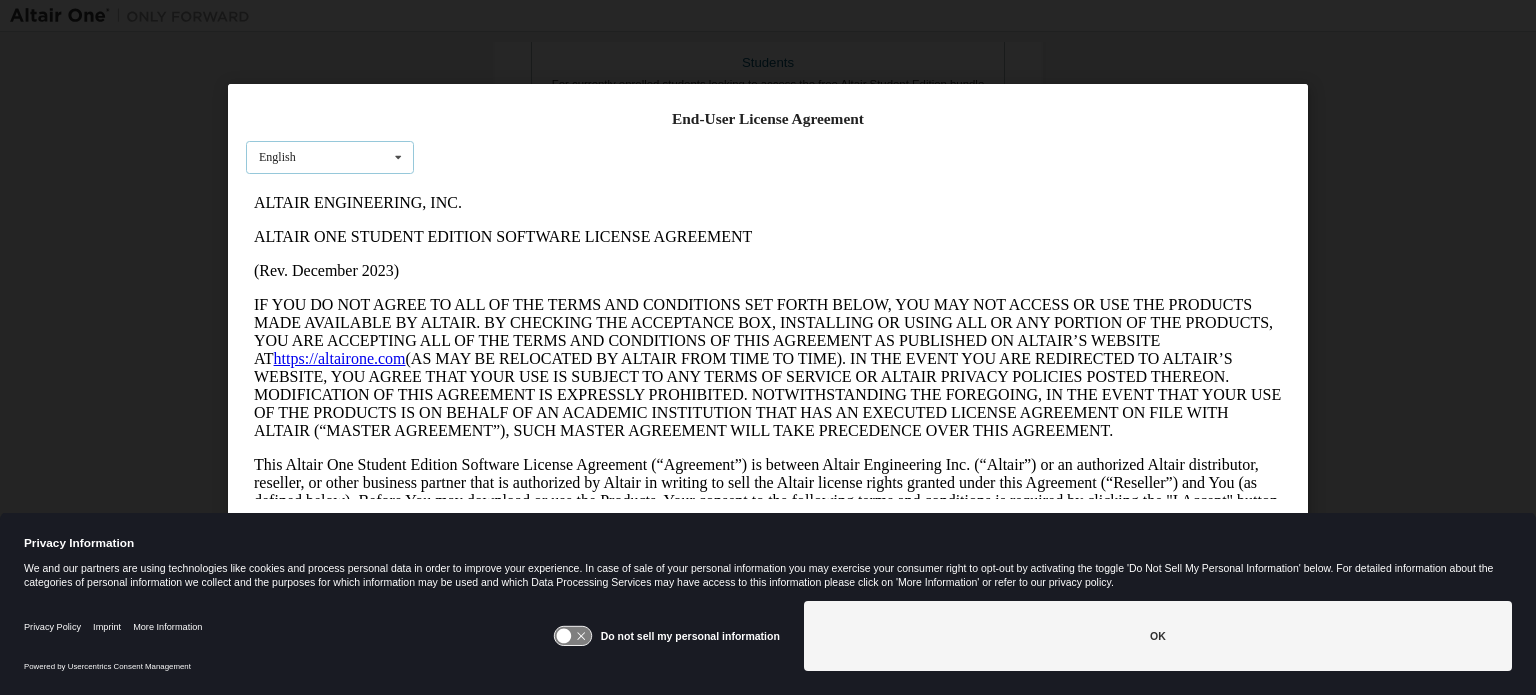 click on "English English" at bounding box center [330, 157] 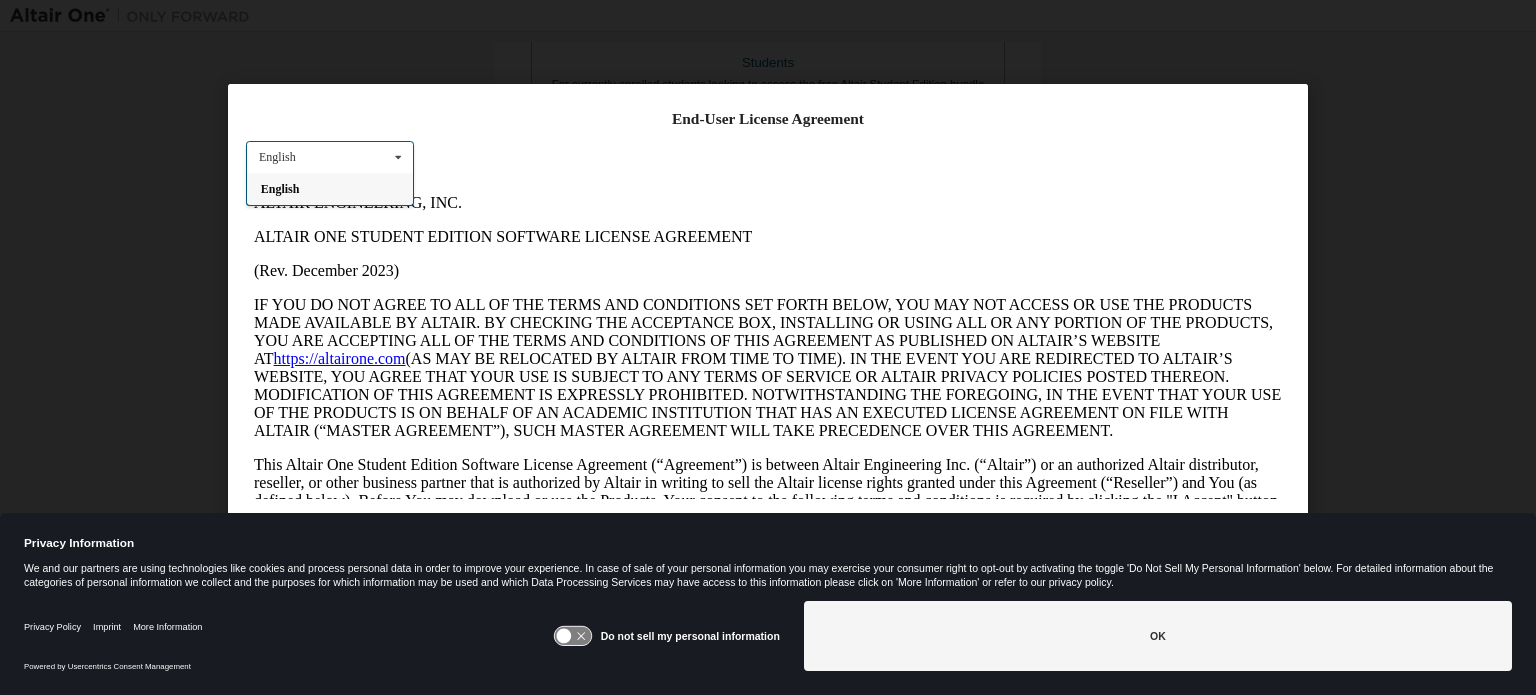 click on "(Rev. December 2023)" at bounding box center [768, 270] 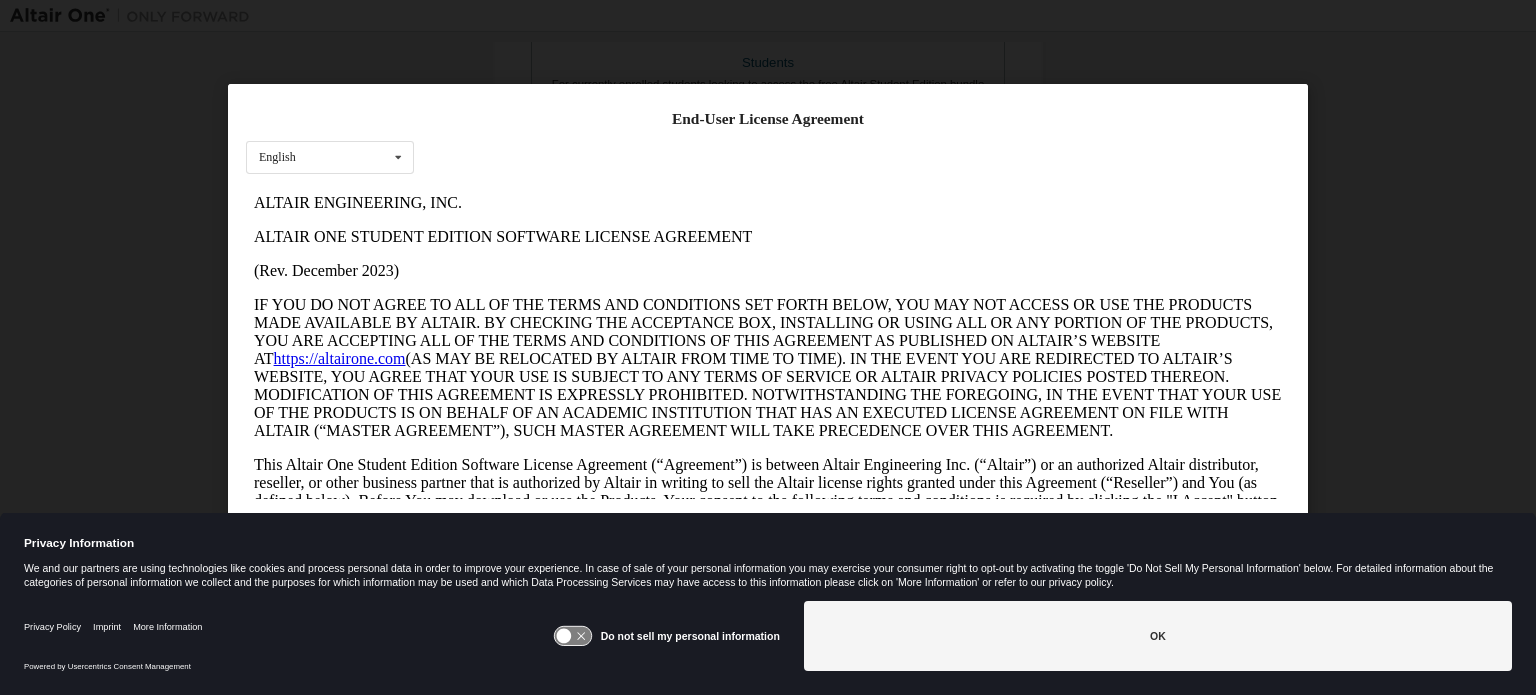 click 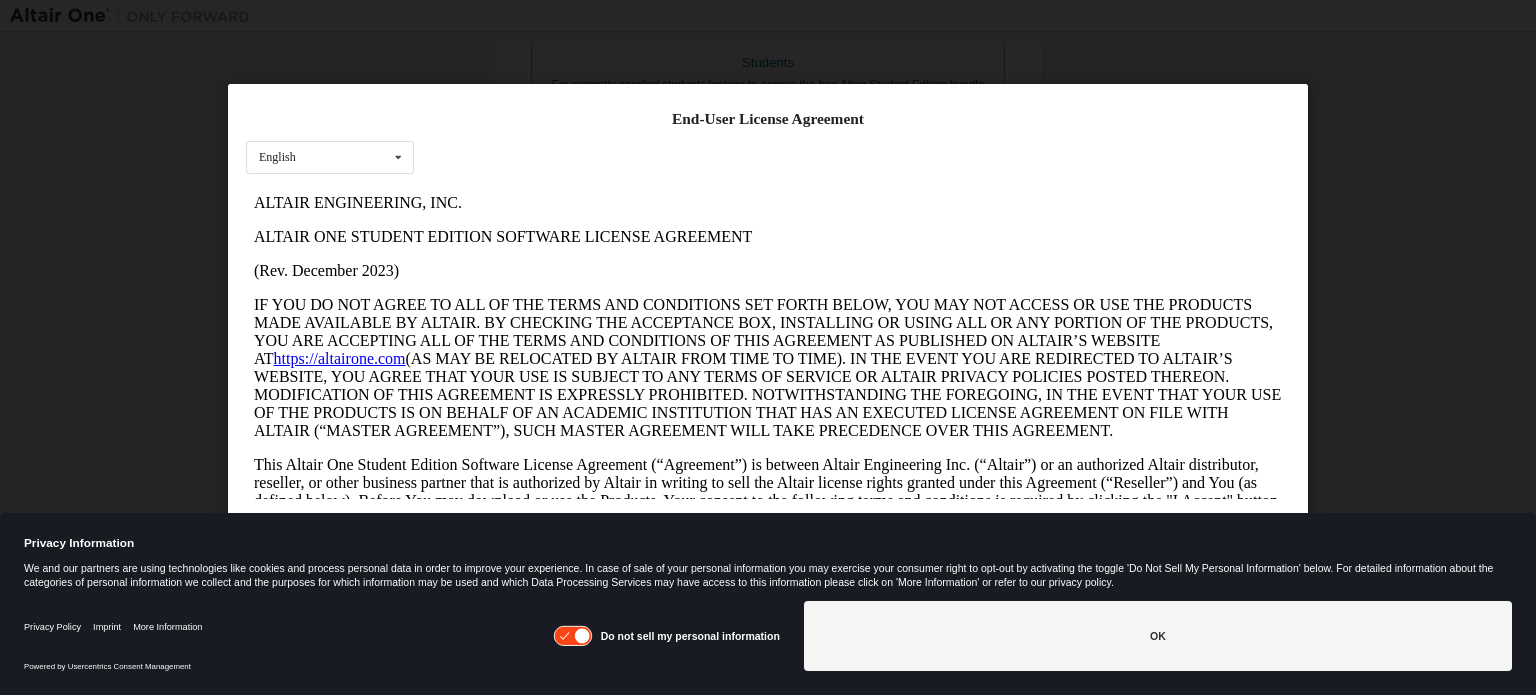 click on "Do not sell my personal information" at bounding box center (666, 636) 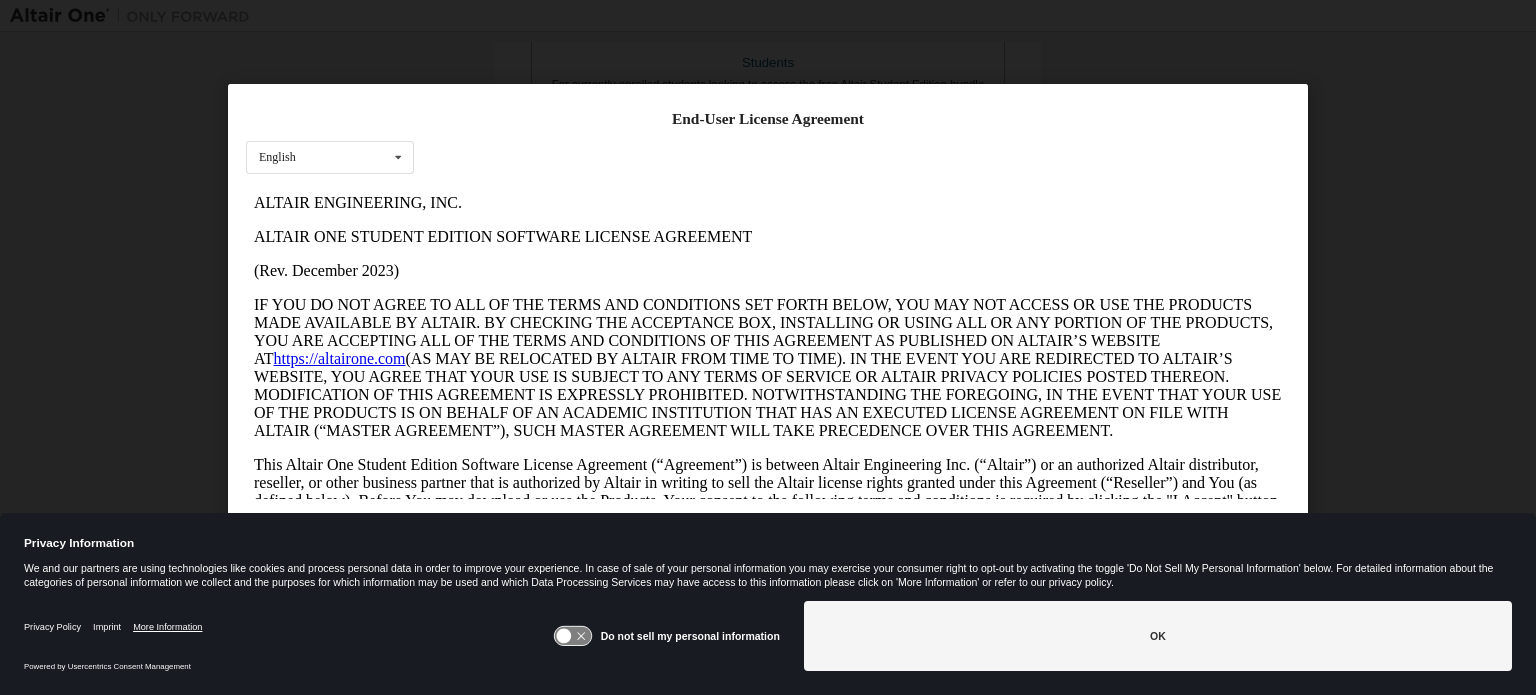 click on "More Information" at bounding box center [167, 627] 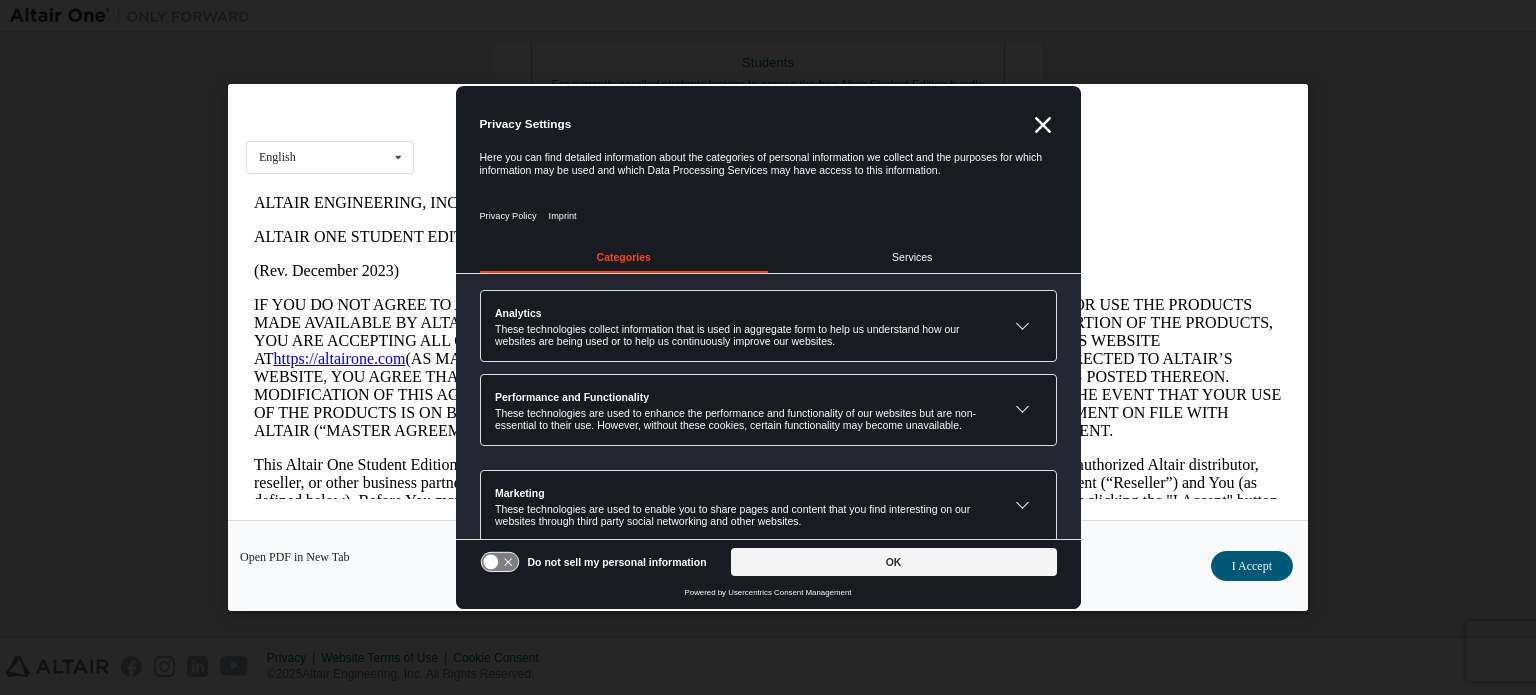 click 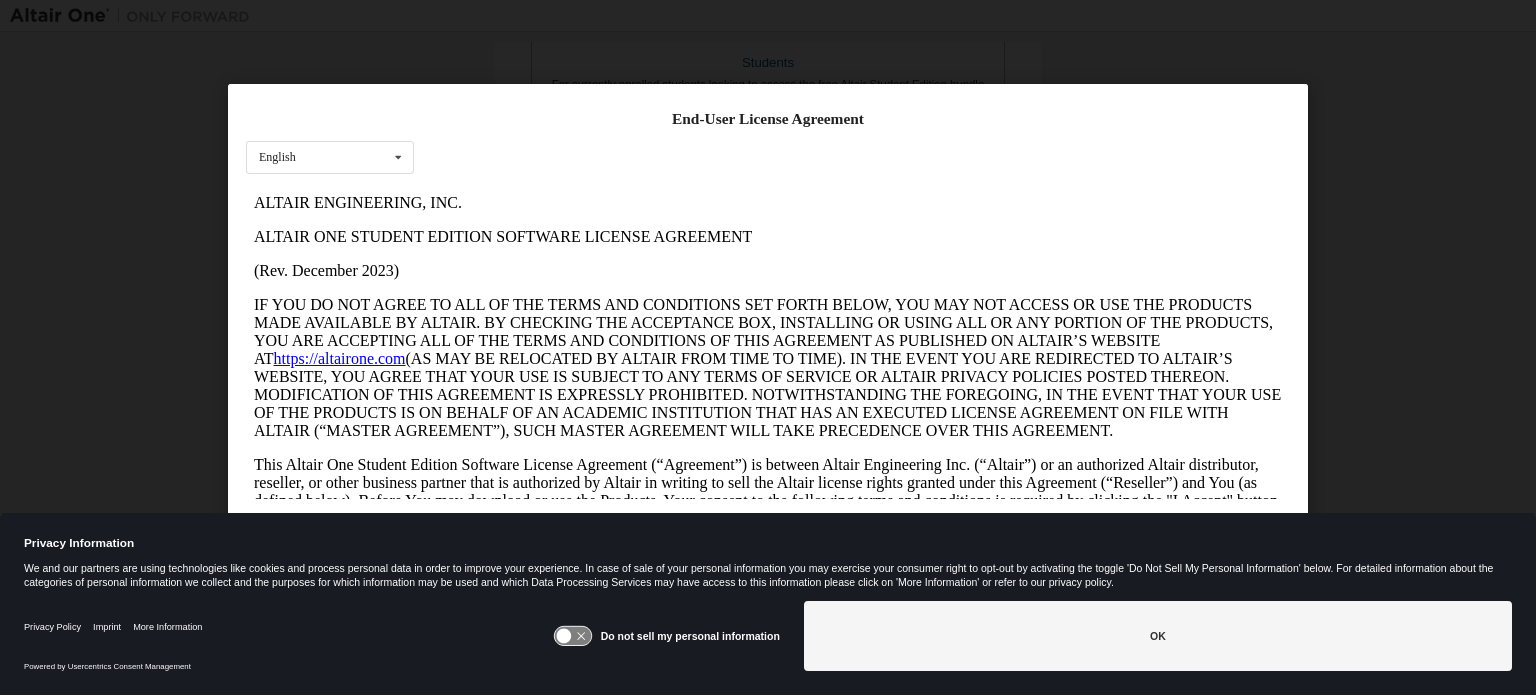 click on "End-User License Agreement English English Open PDF in New Tab I Accept" at bounding box center (768, 347) 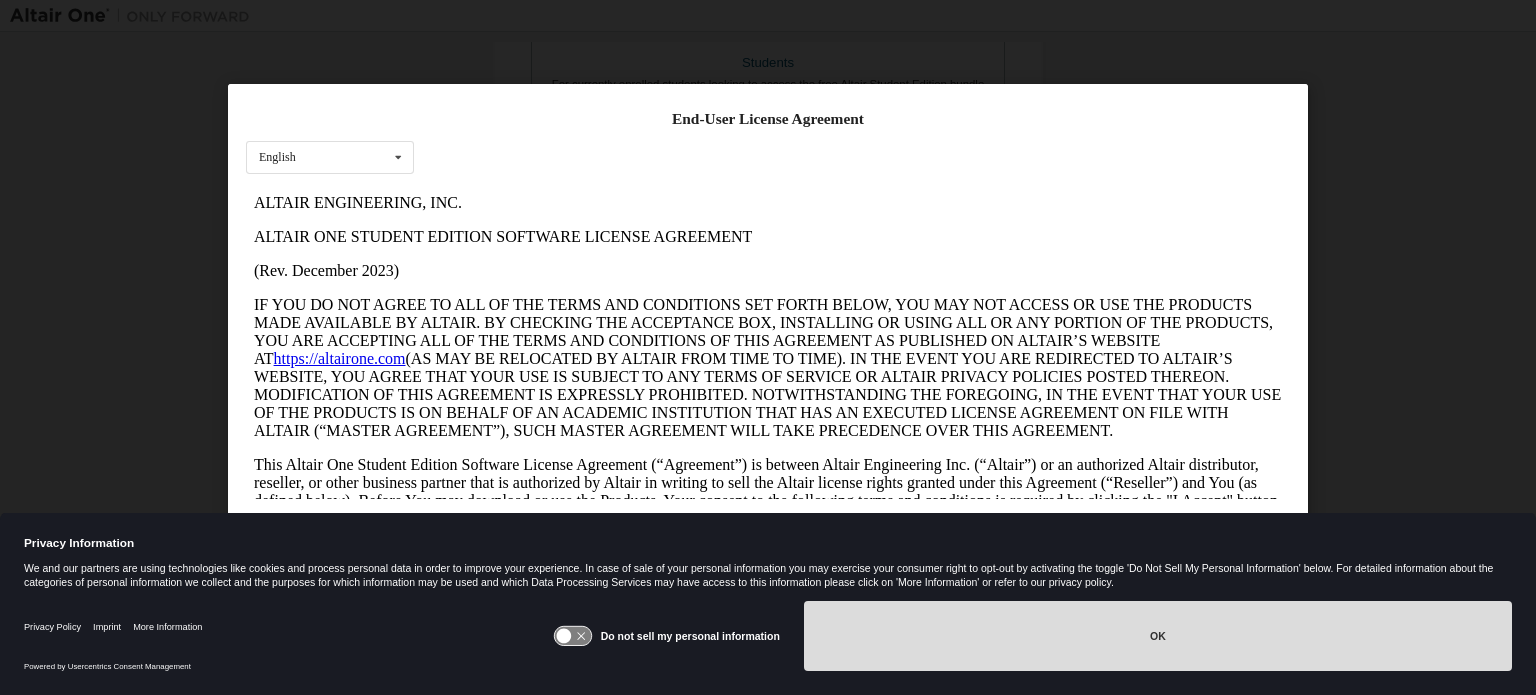 click on "OK" at bounding box center [1158, 636] 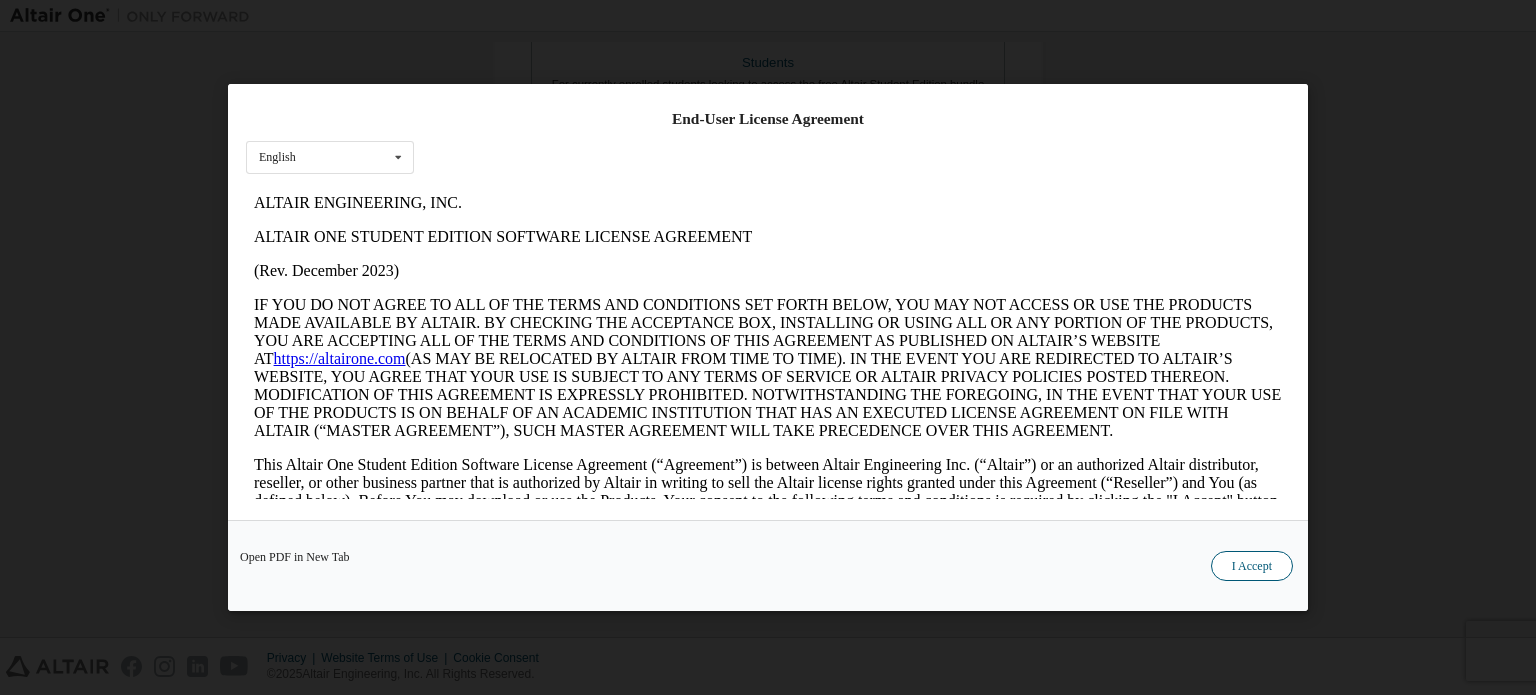 click on "I Accept" at bounding box center [1252, 566] 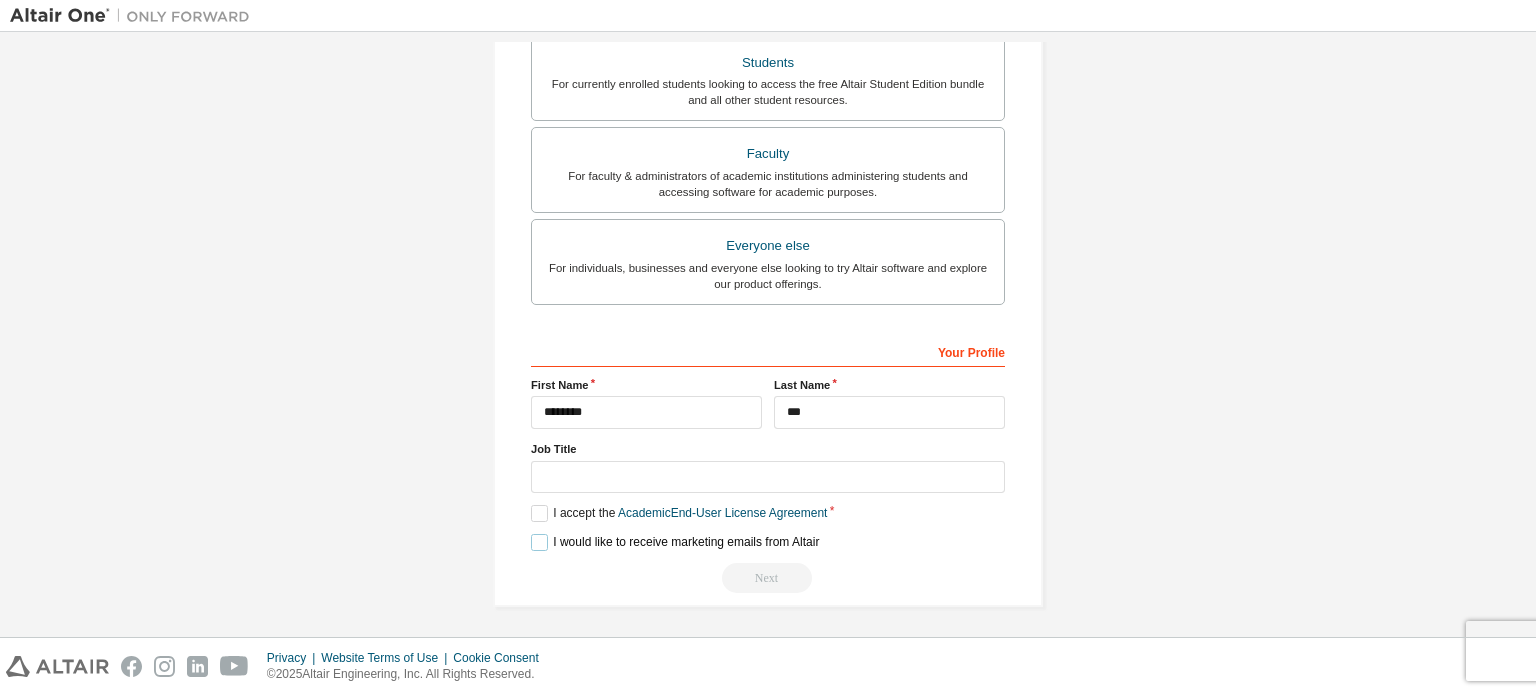 click on "I would like to receive marketing emails from Altair" at bounding box center (675, 542) 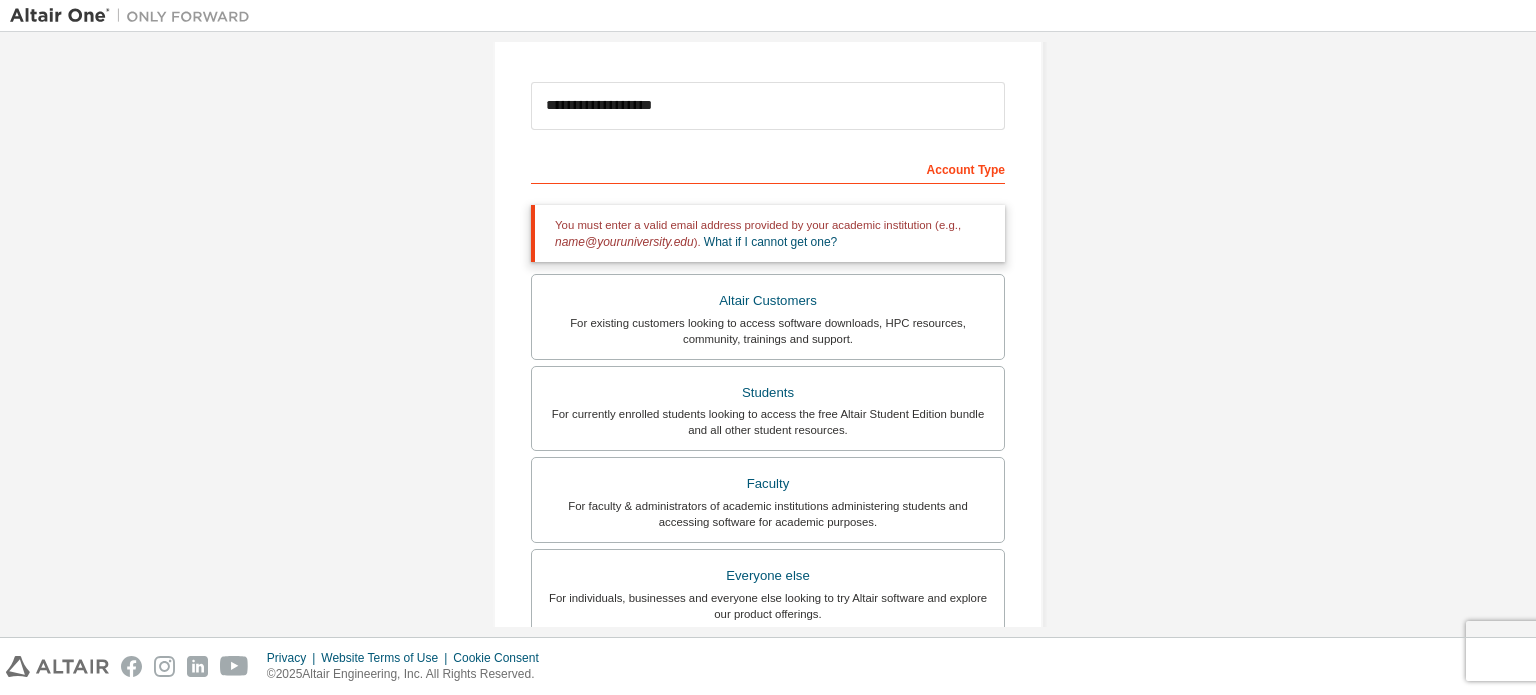 scroll, scrollTop: 0, scrollLeft: 0, axis: both 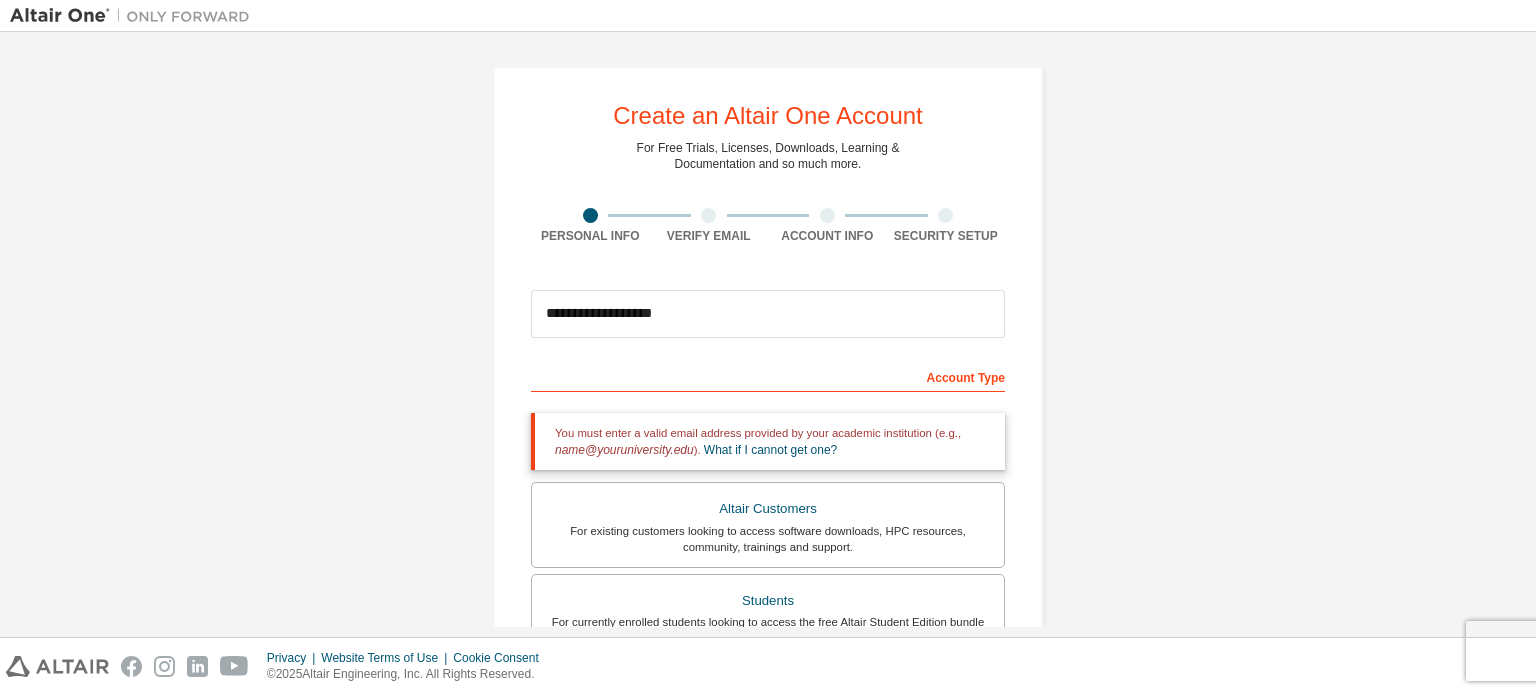 click on "**********" at bounding box center (768, 605) 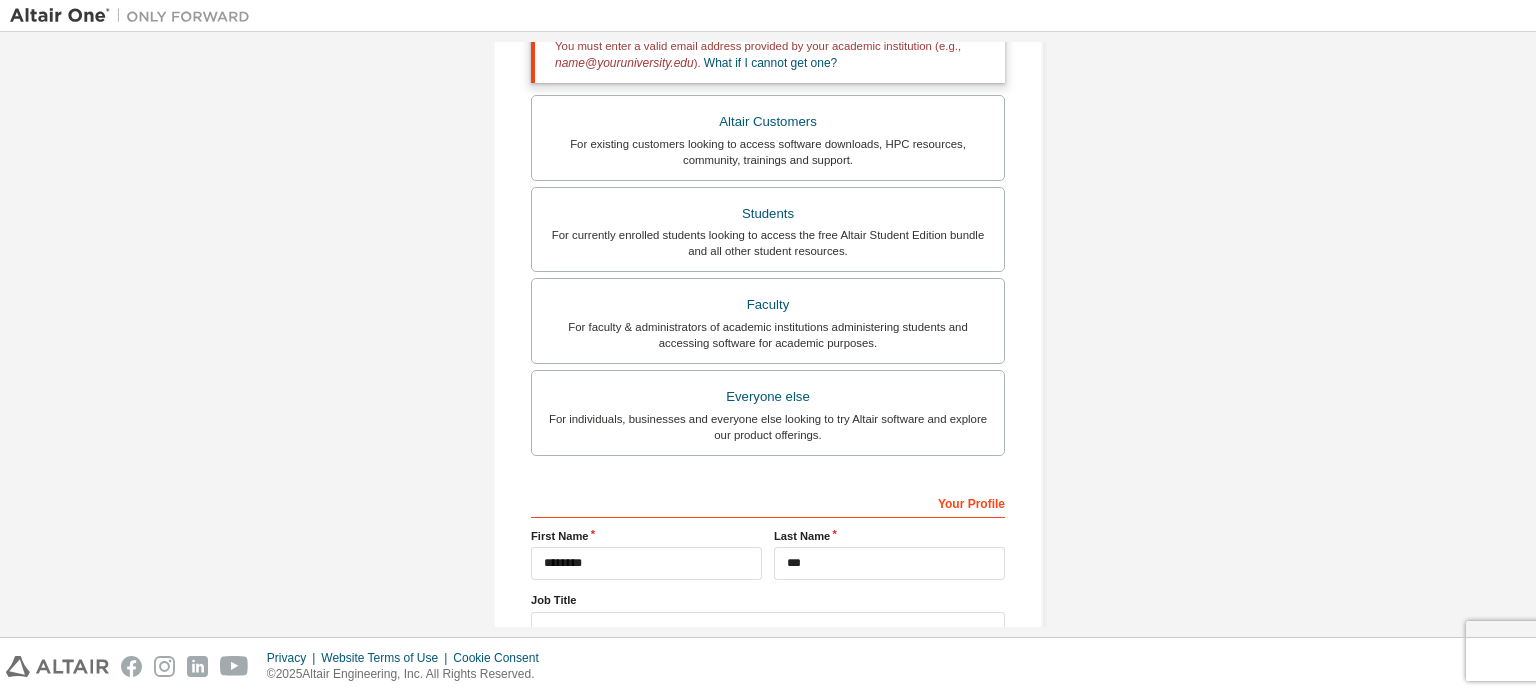 scroll, scrollTop: 538, scrollLeft: 0, axis: vertical 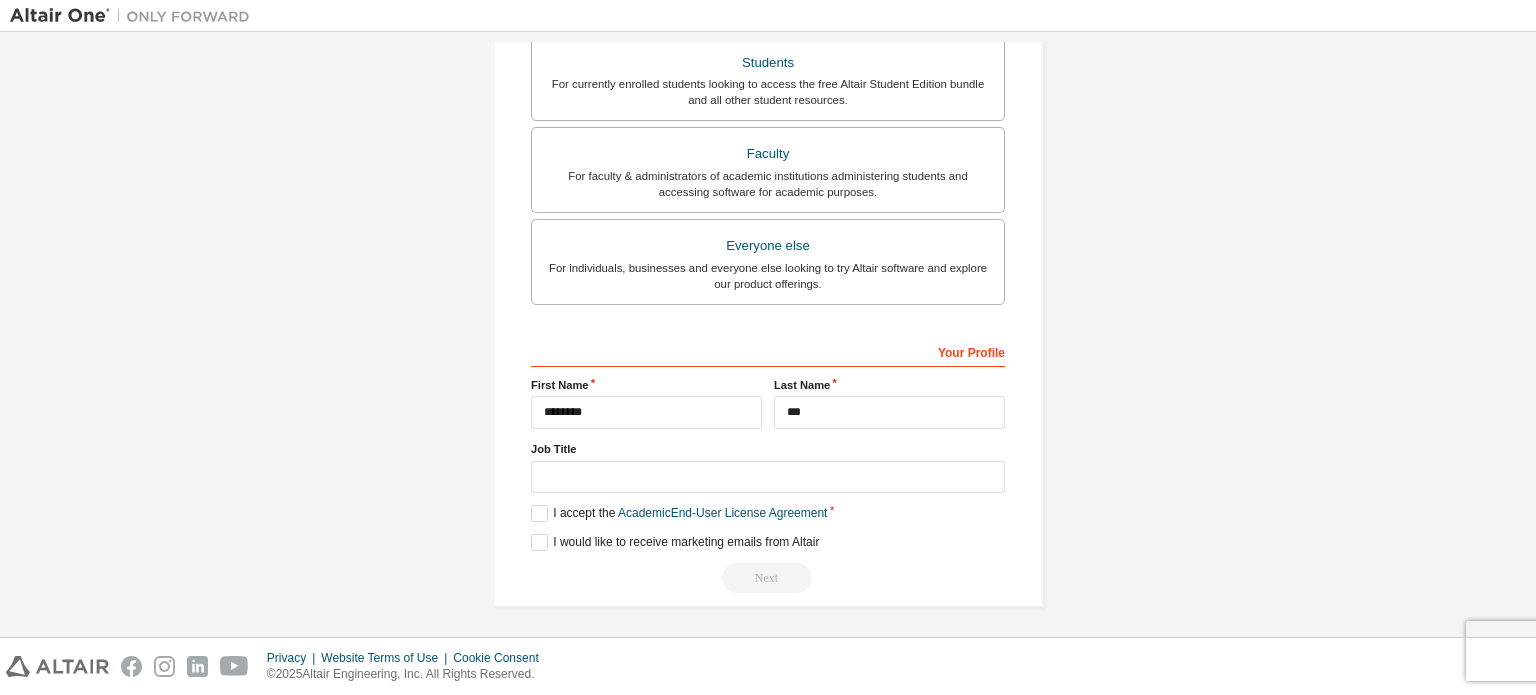 drag, startPoint x: 780, startPoint y: 595, endPoint x: 776, endPoint y: 583, distance: 12.649111 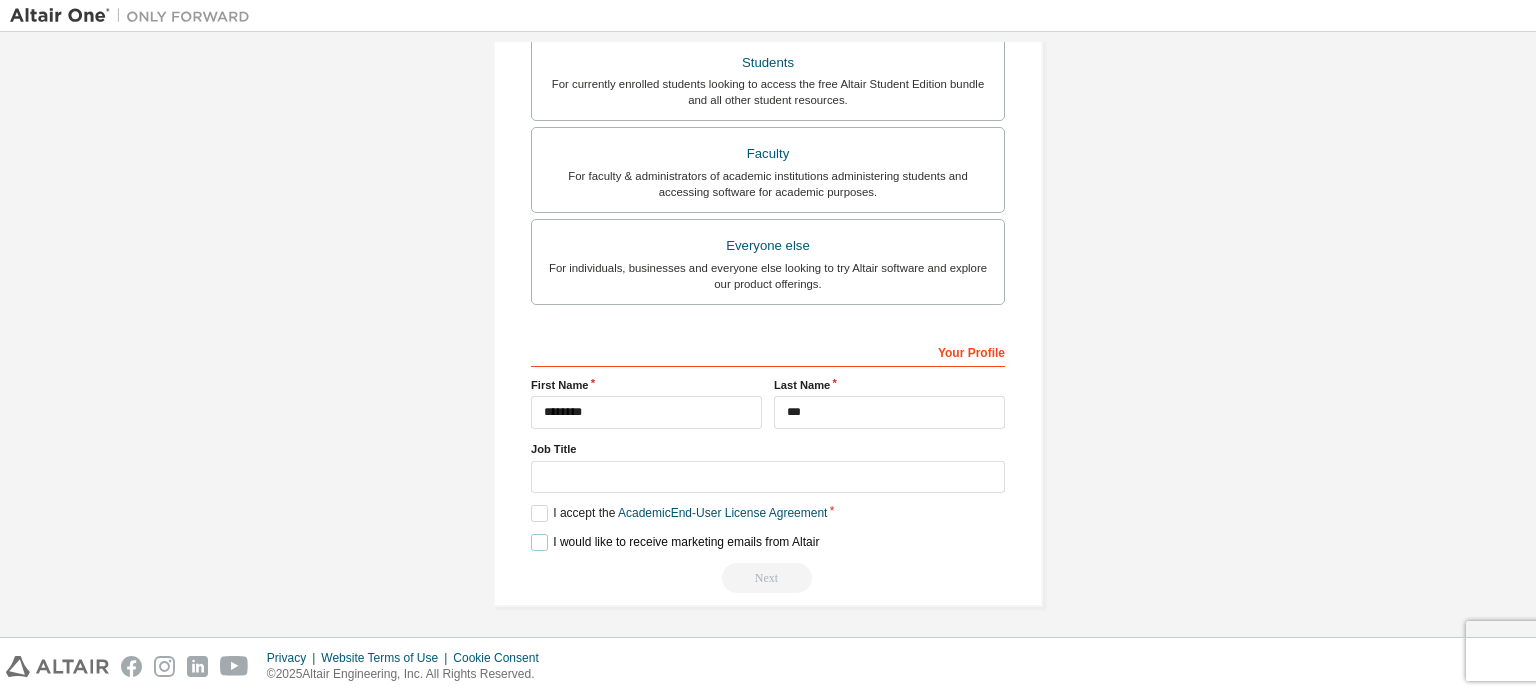 click on "I would like to receive marketing emails from Altair" at bounding box center (675, 542) 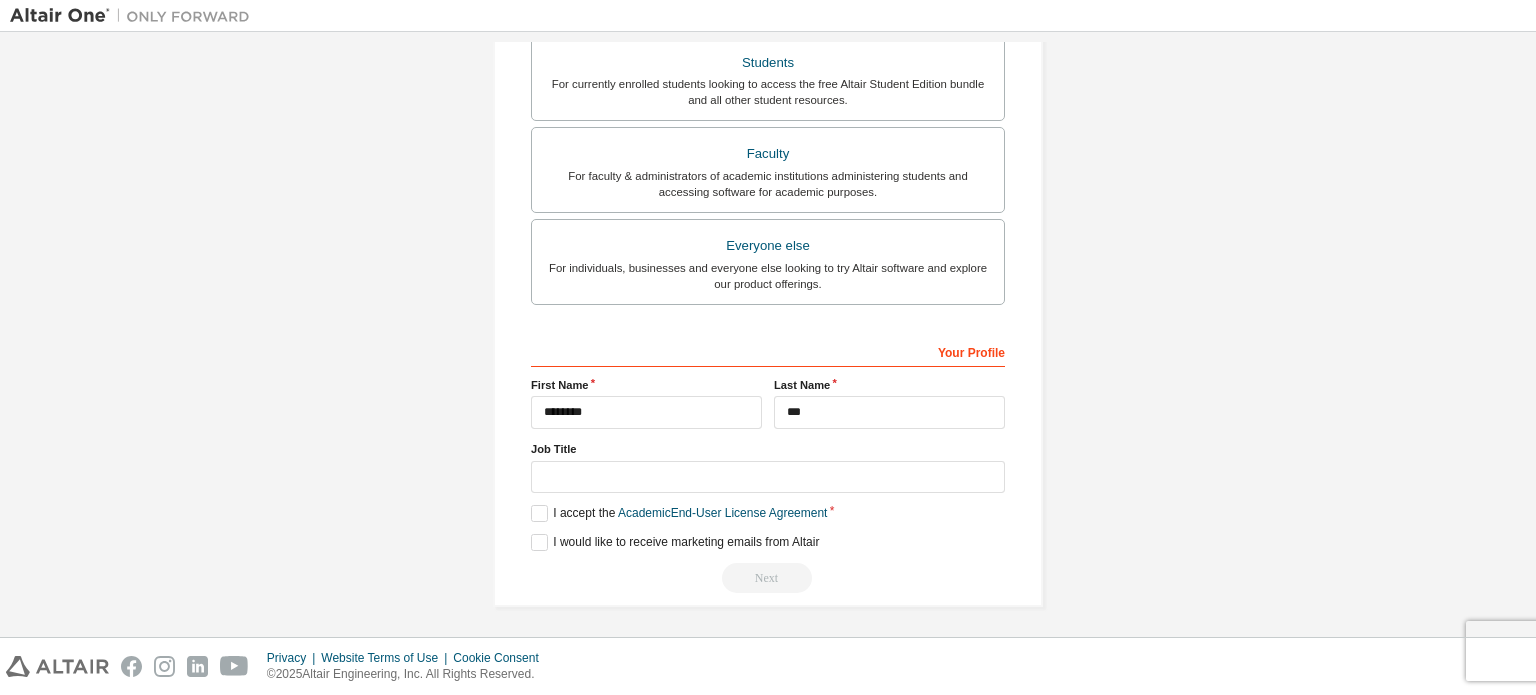 click on "Next" at bounding box center (768, 578) 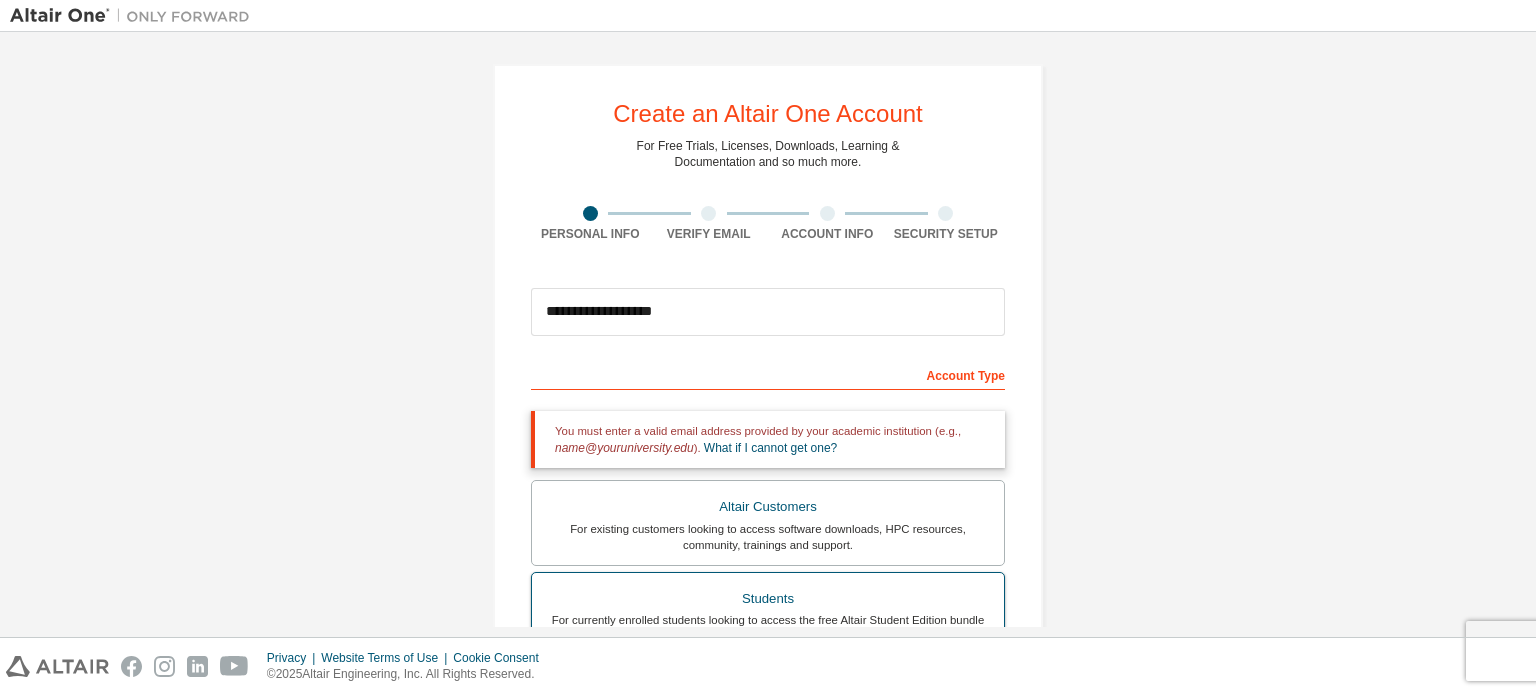 scroll, scrollTop: 0, scrollLeft: 0, axis: both 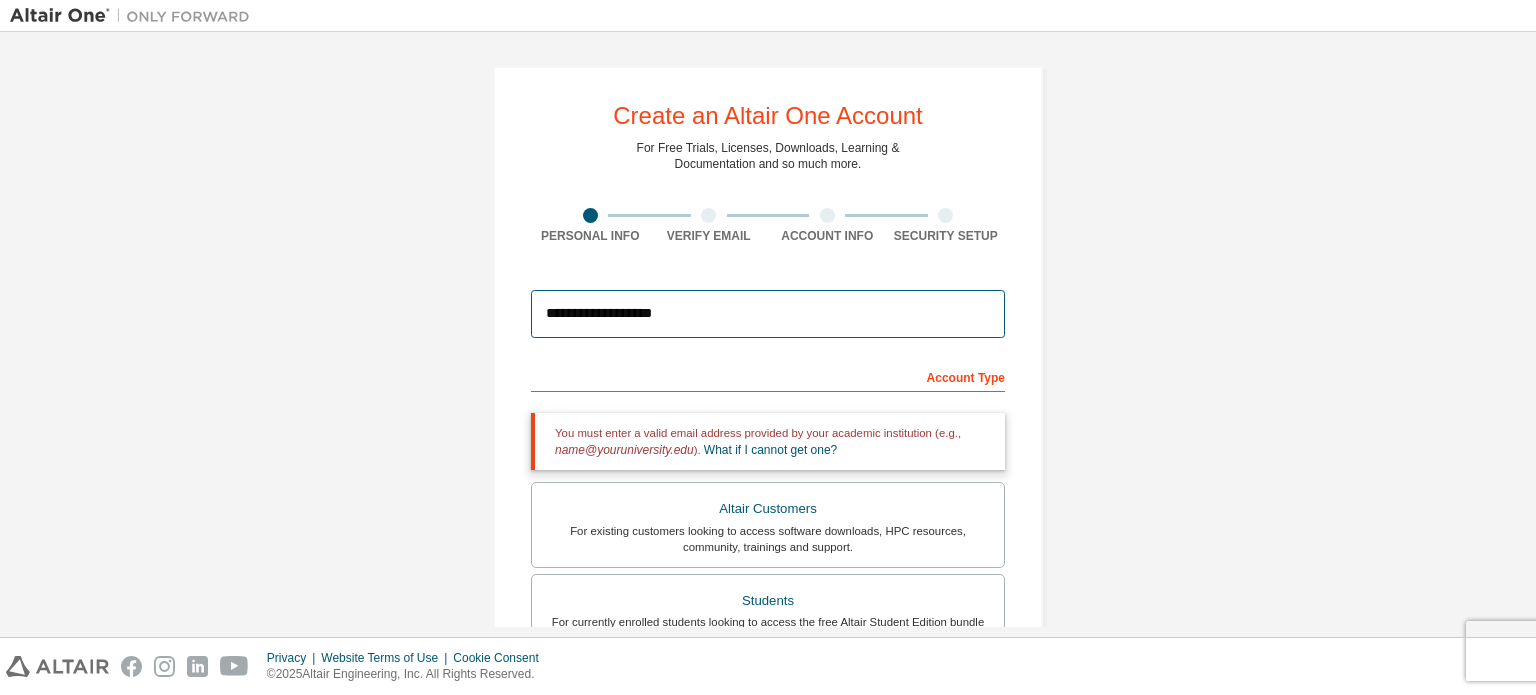 drag, startPoint x: 739, startPoint y: 330, endPoint x: 612, endPoint y: 317, distance: 127.66362 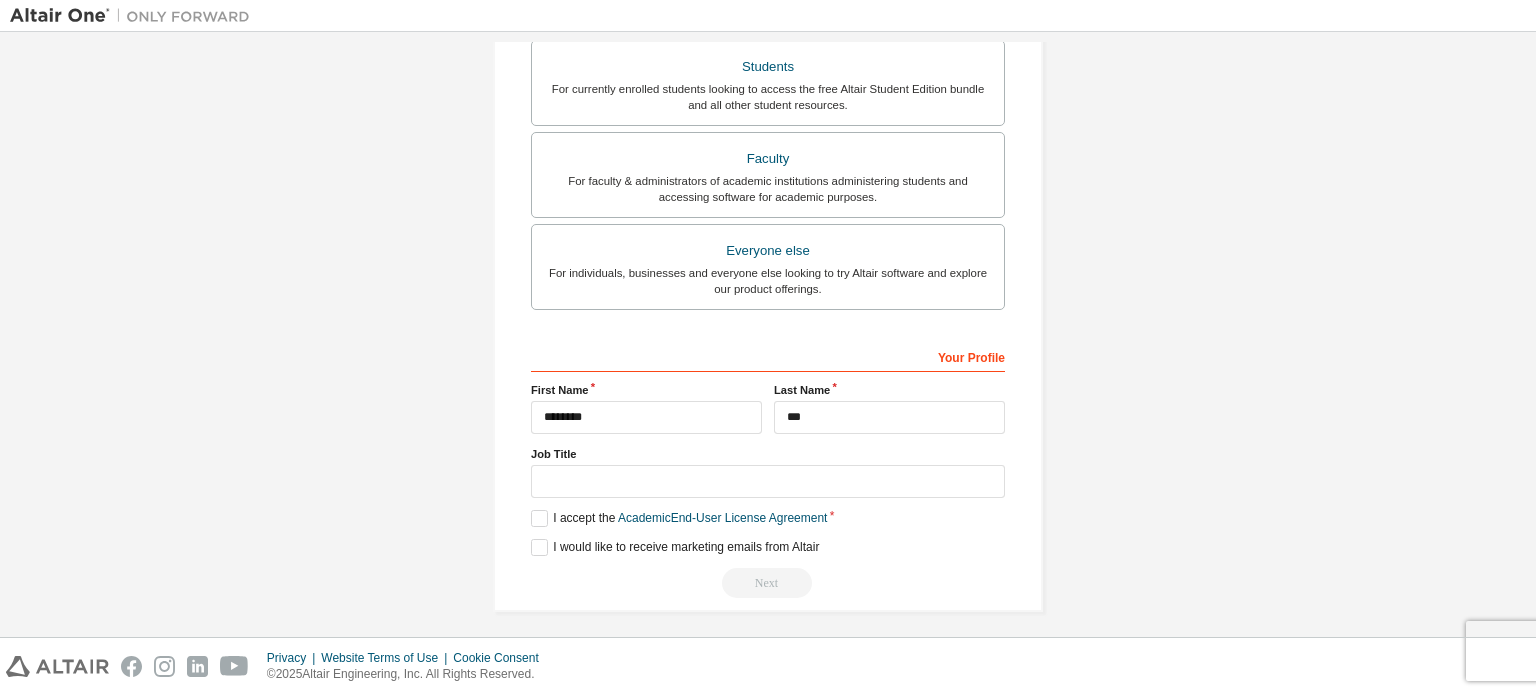 scroll, scrollTop: 521, scrollLeft: 0, axis: vertical 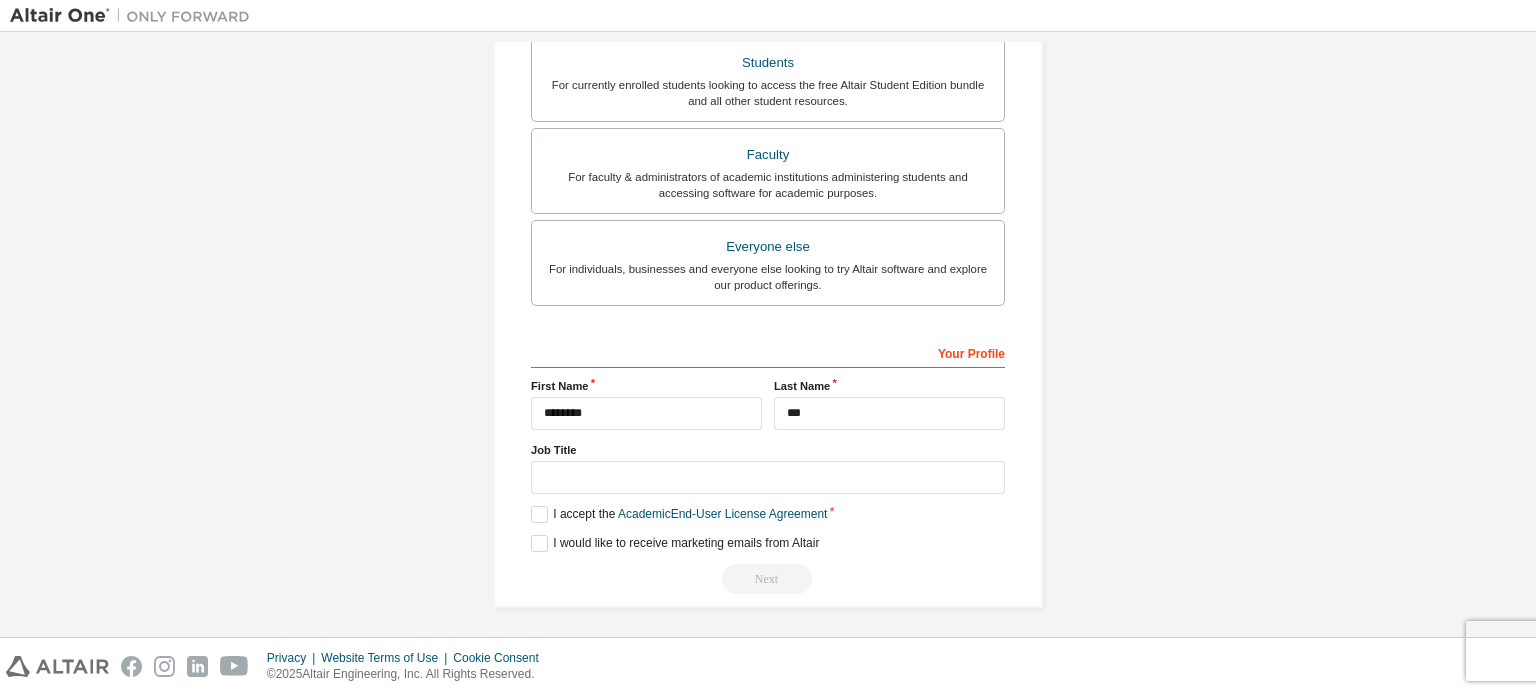 type on "**********" 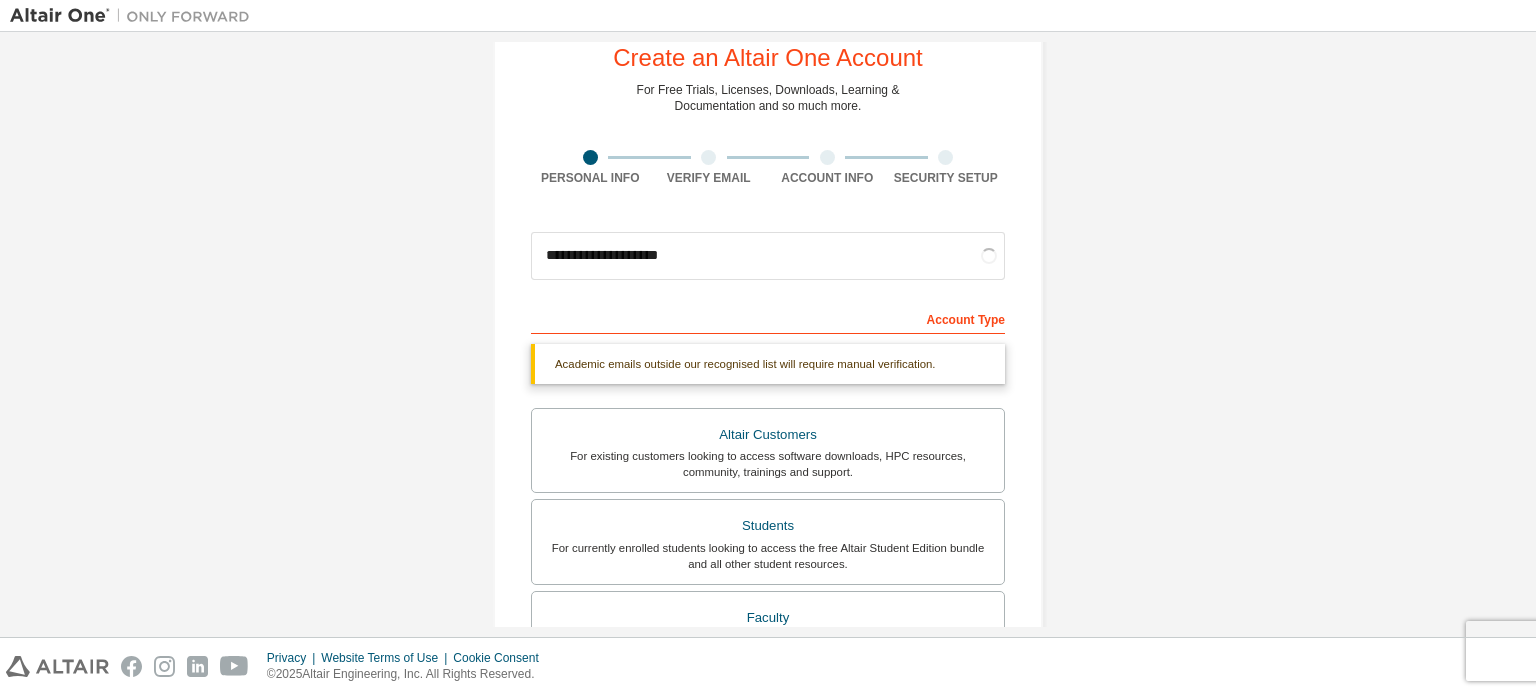 scroll, scrollTop: 0, scrollLeft: 0, axis: both 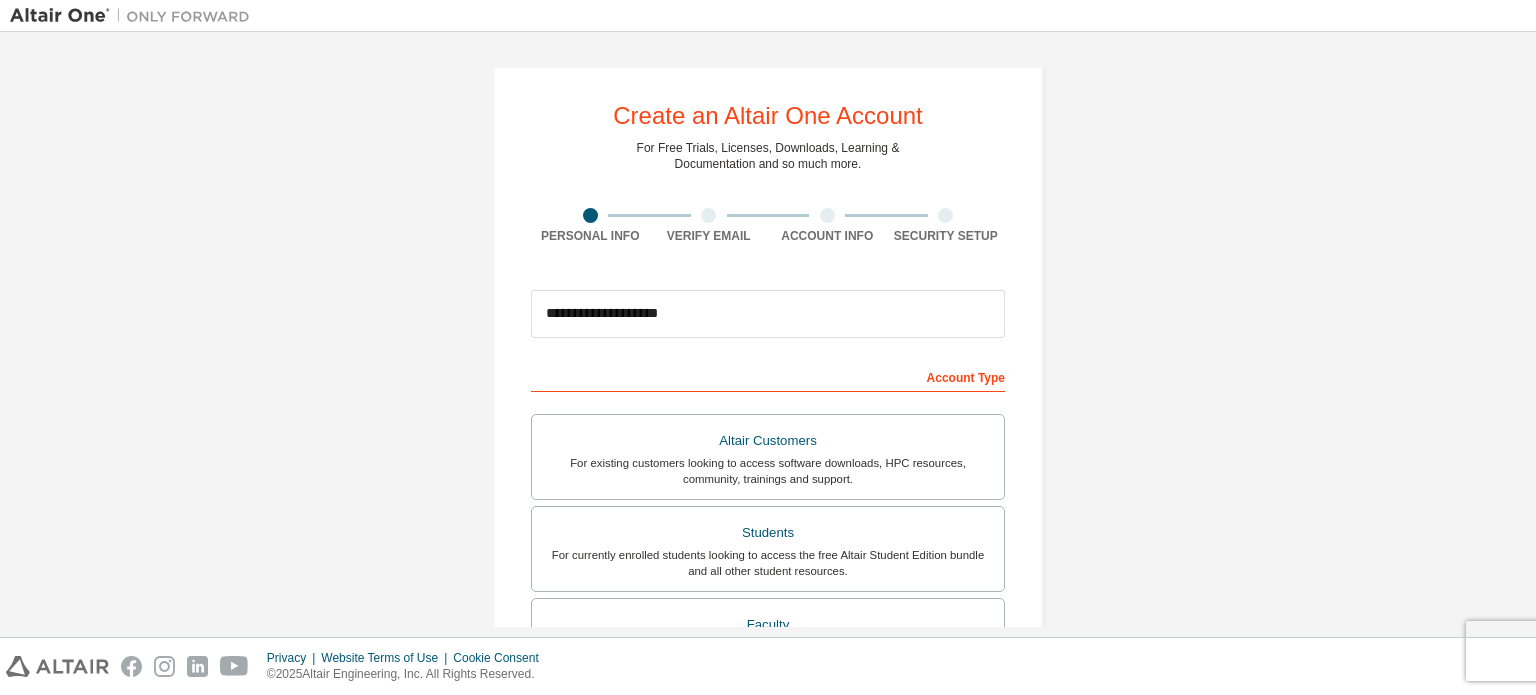 click on "**********" at bounding box center [768, 571] 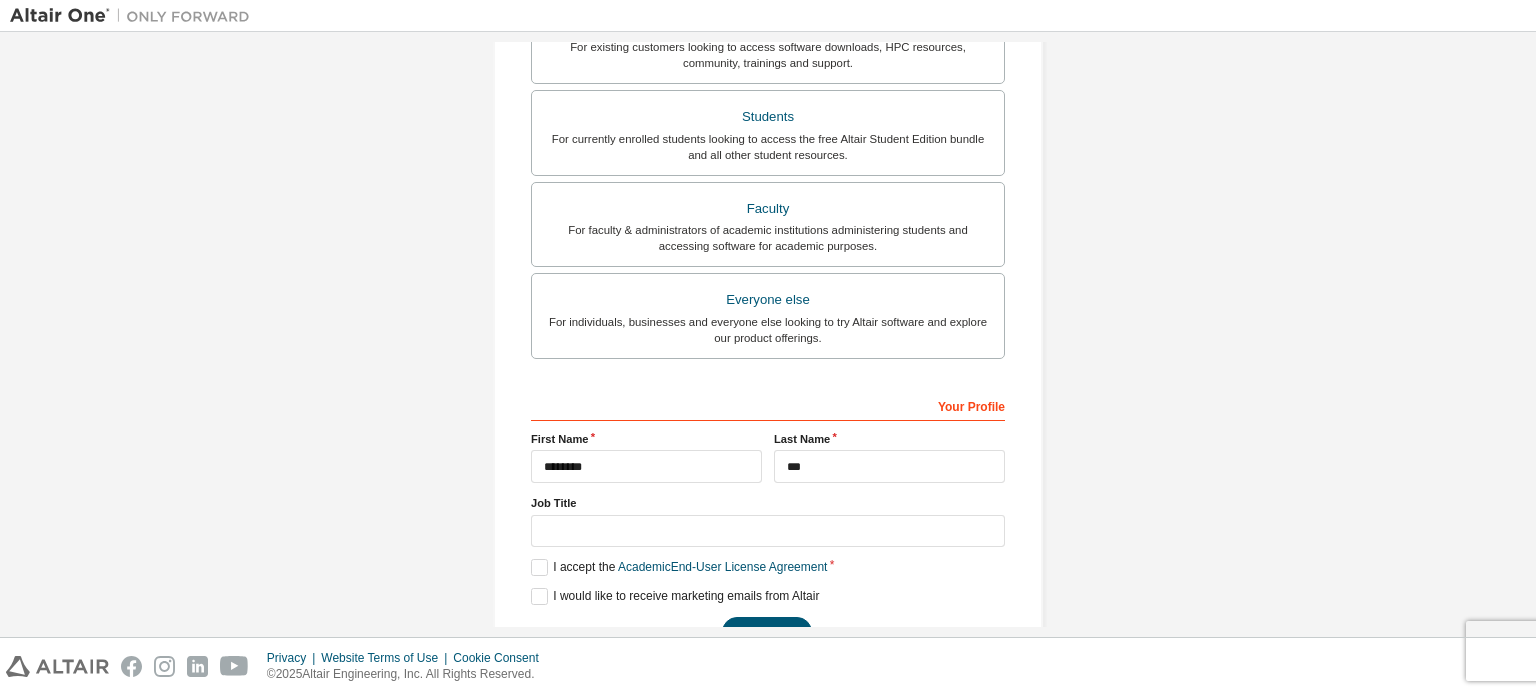 scroll, scrollTop: 469, scrollLeft: 0, axis: vertical 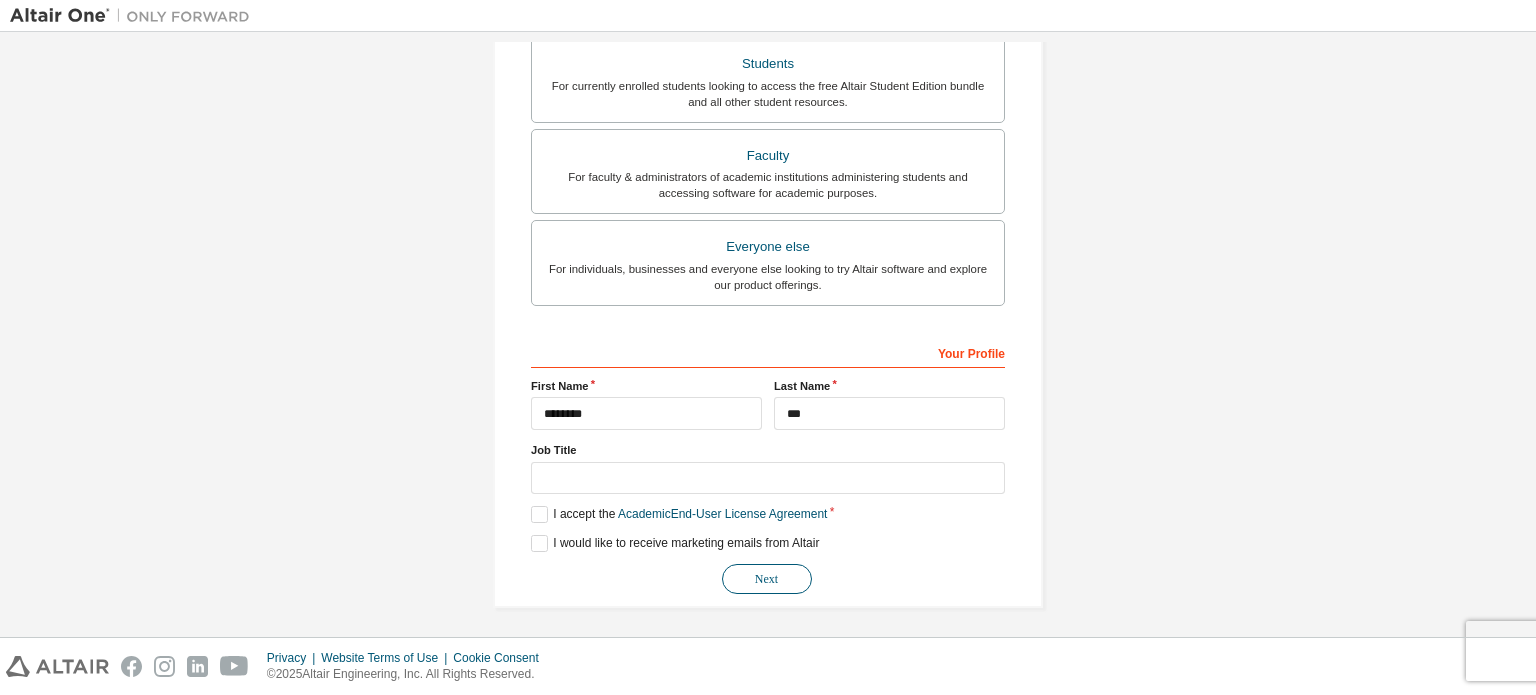 click on "Next" at bounding box center (767, 579) 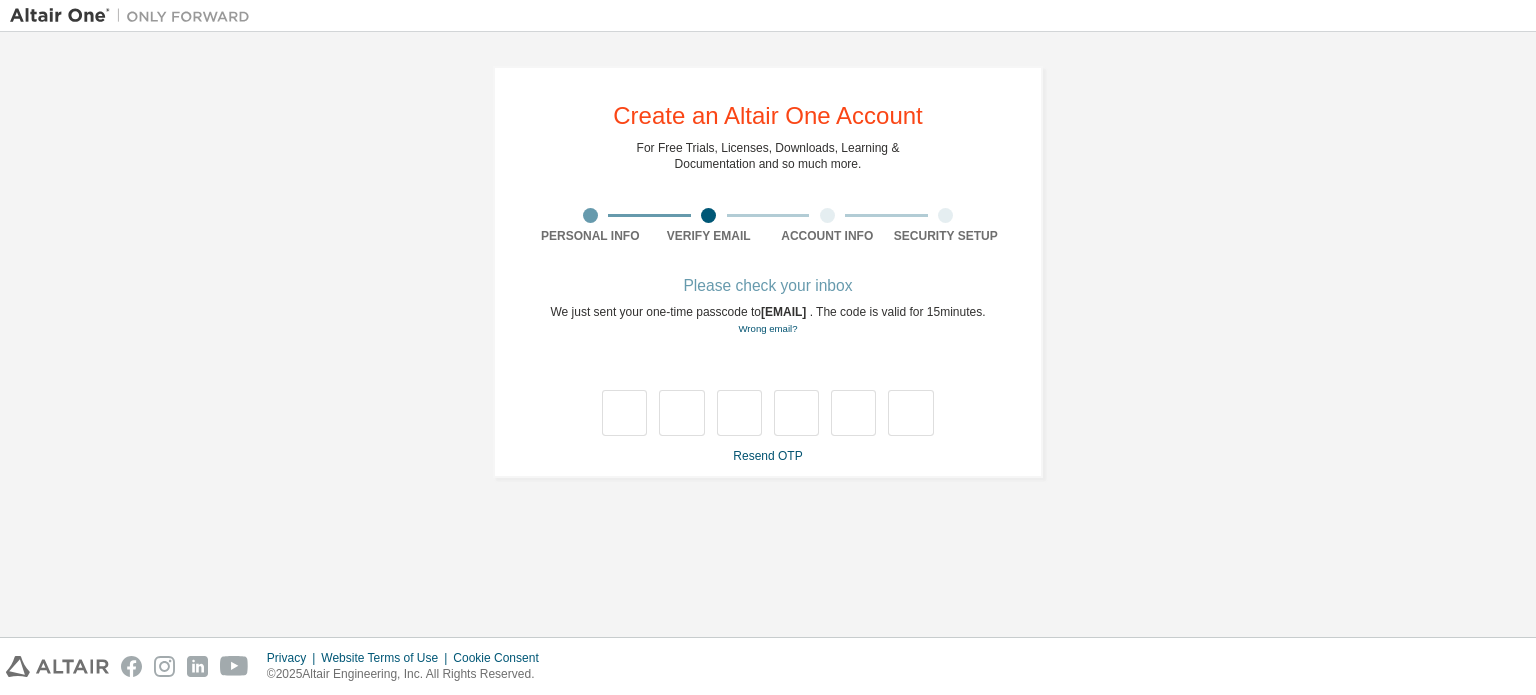 scroll, scrollTop: 0, scrollLeft: 0, axis: both 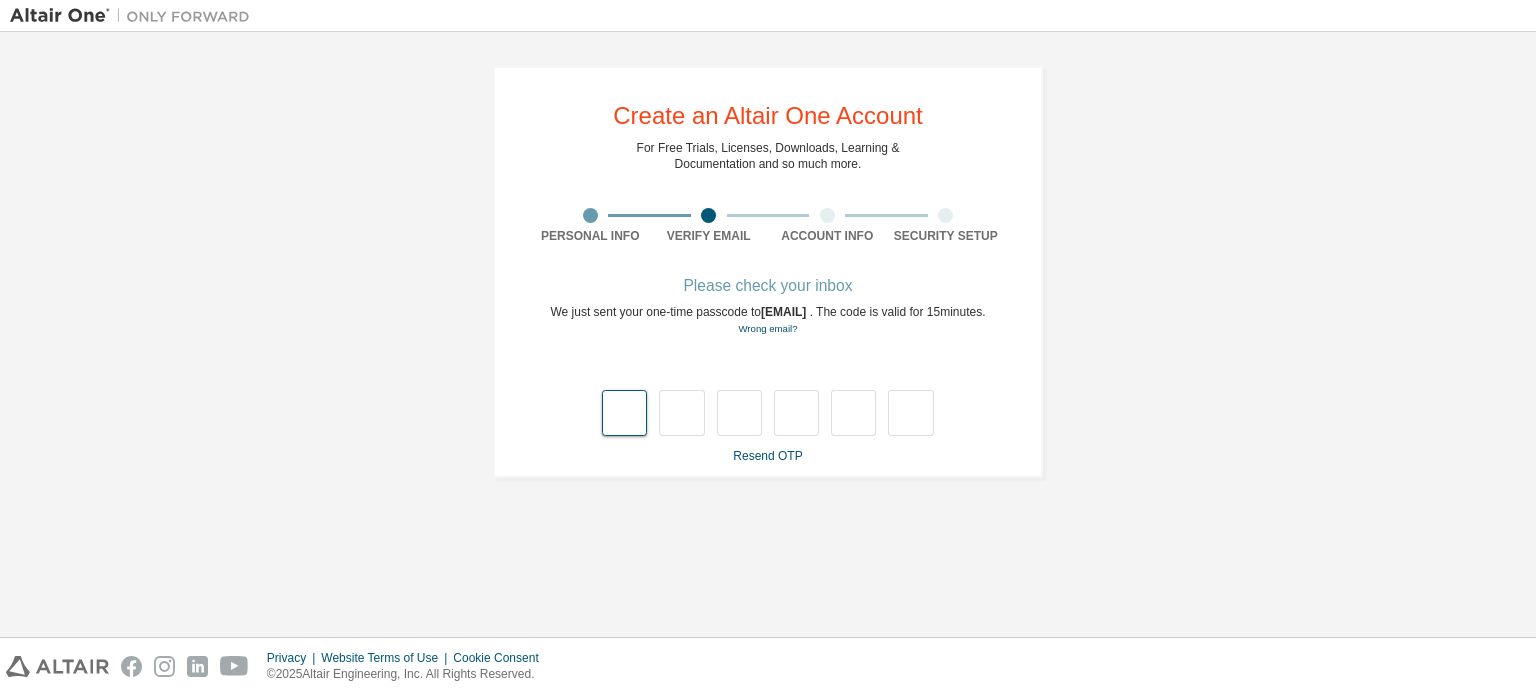 type on "*" 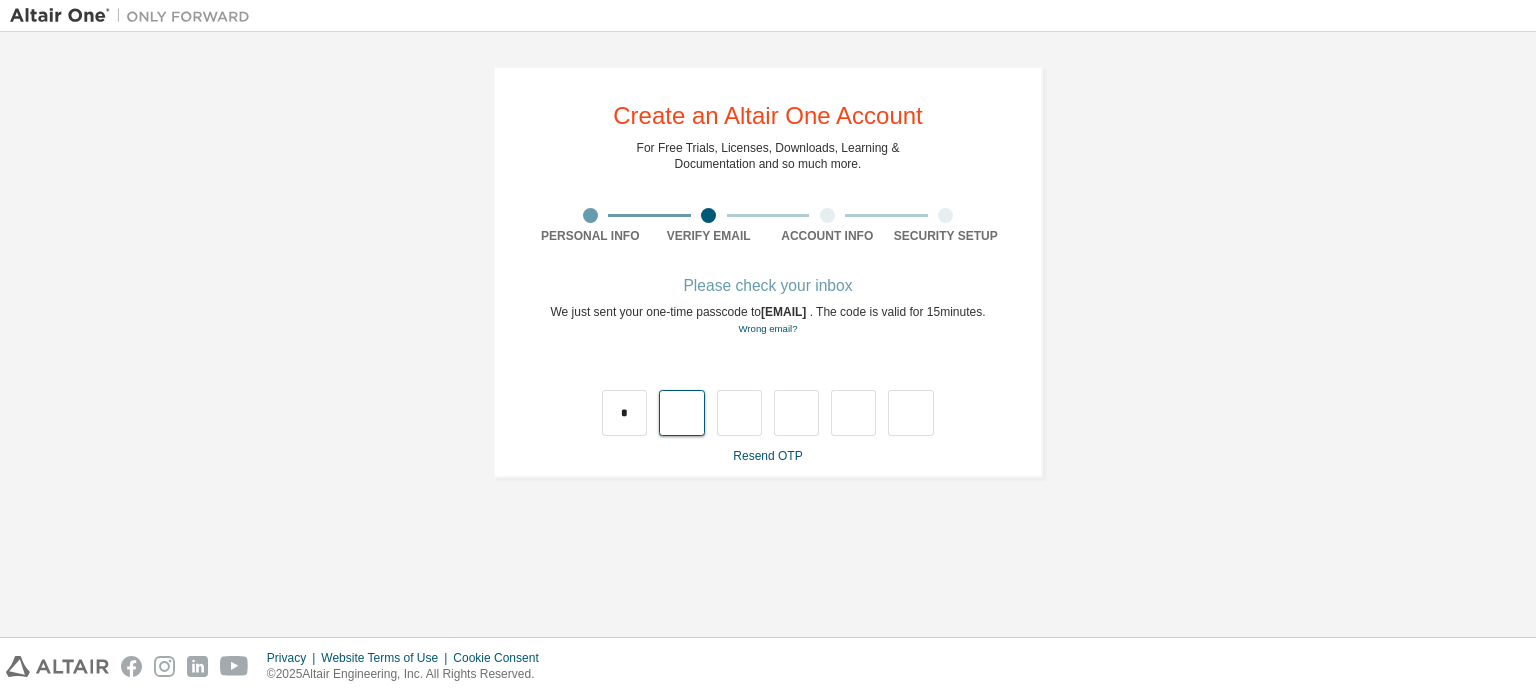 type on "*" 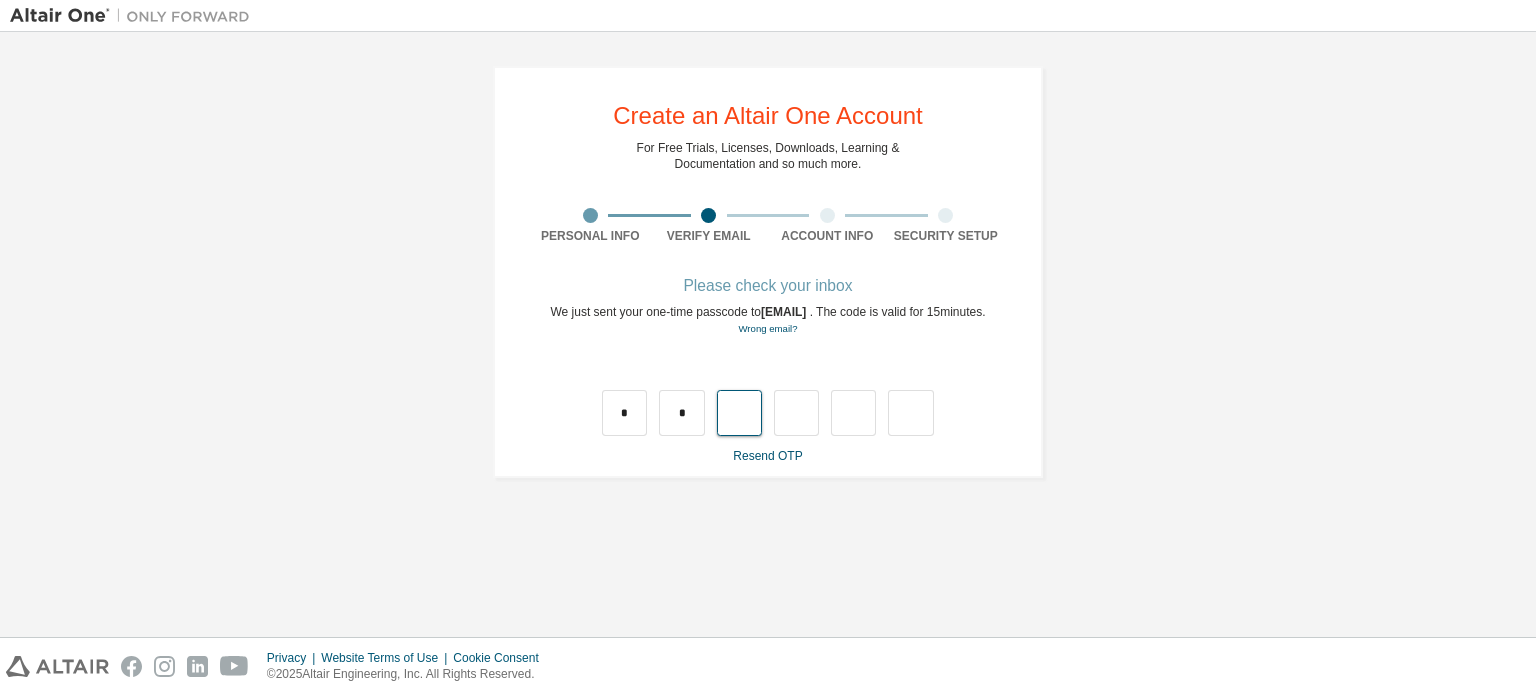 type on "*" 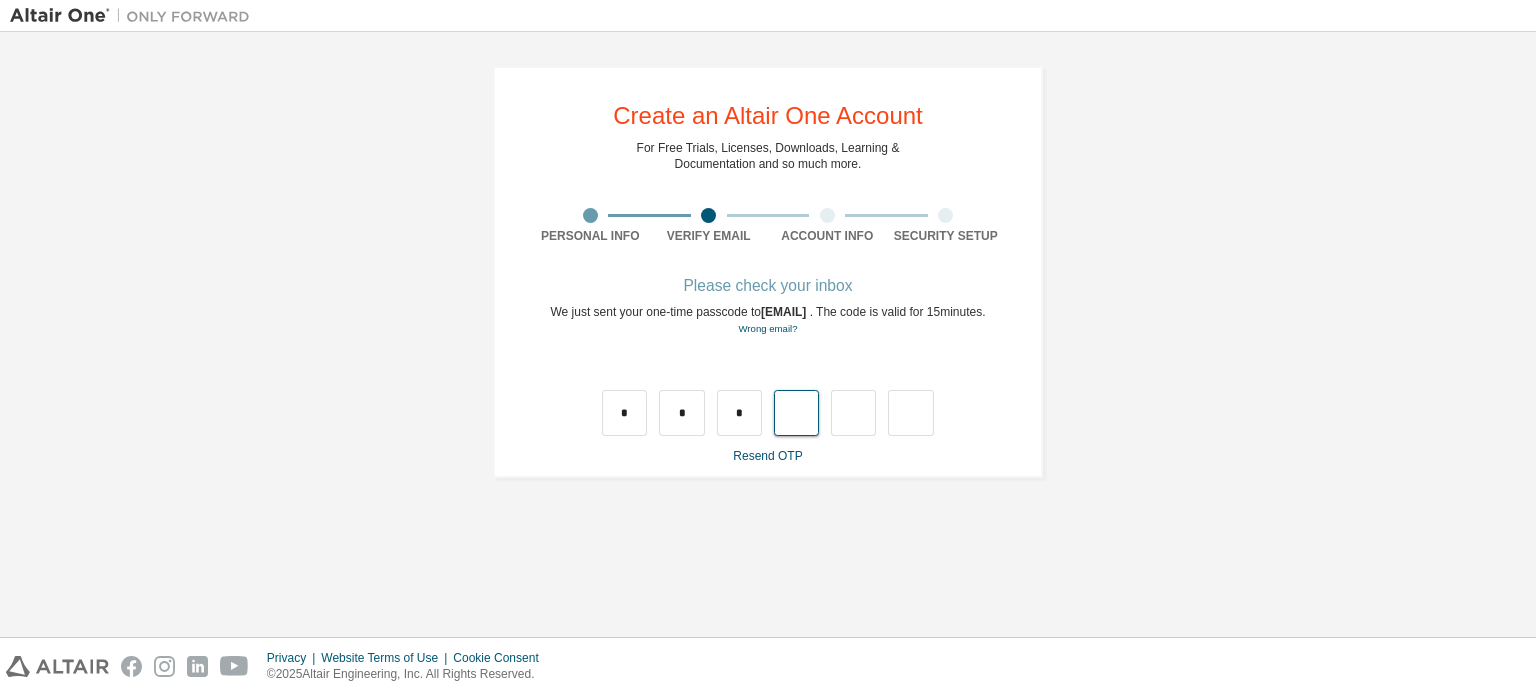 type on "*" 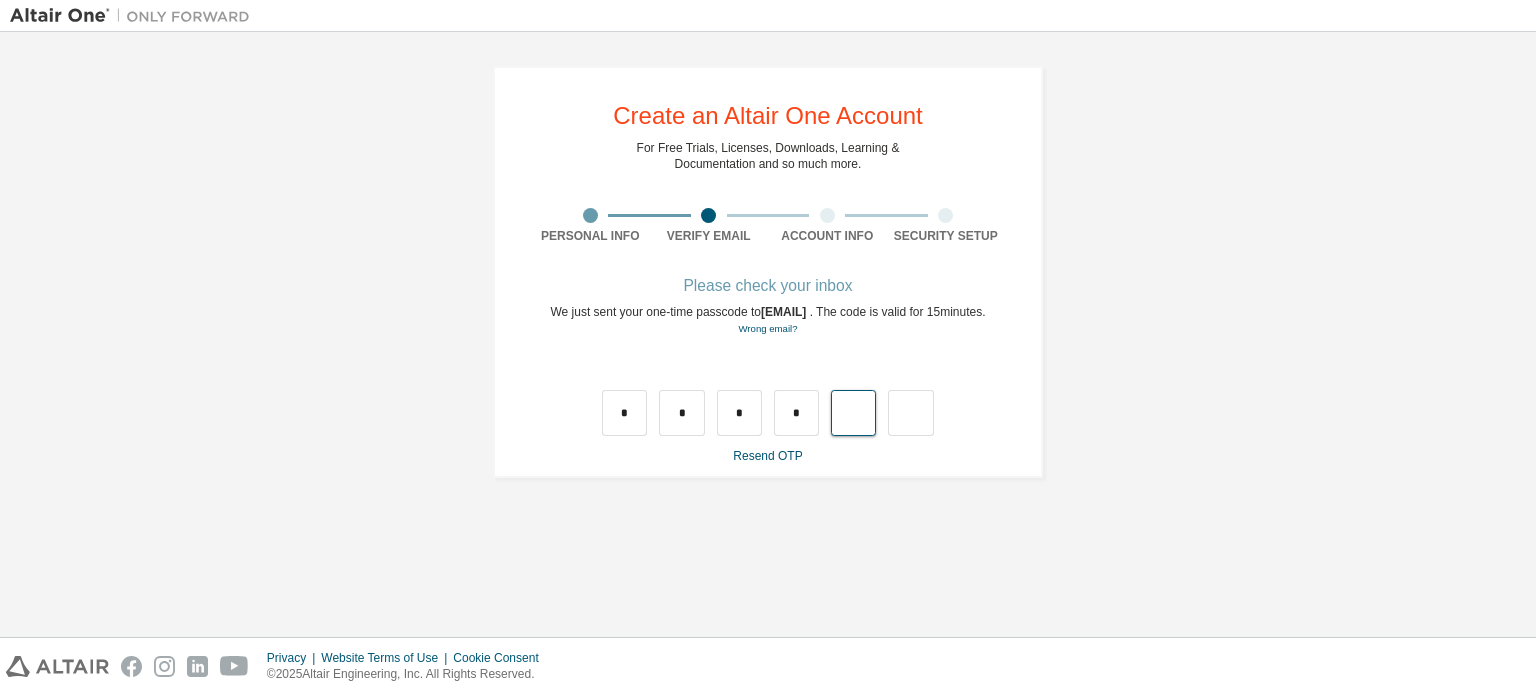 type on "*" 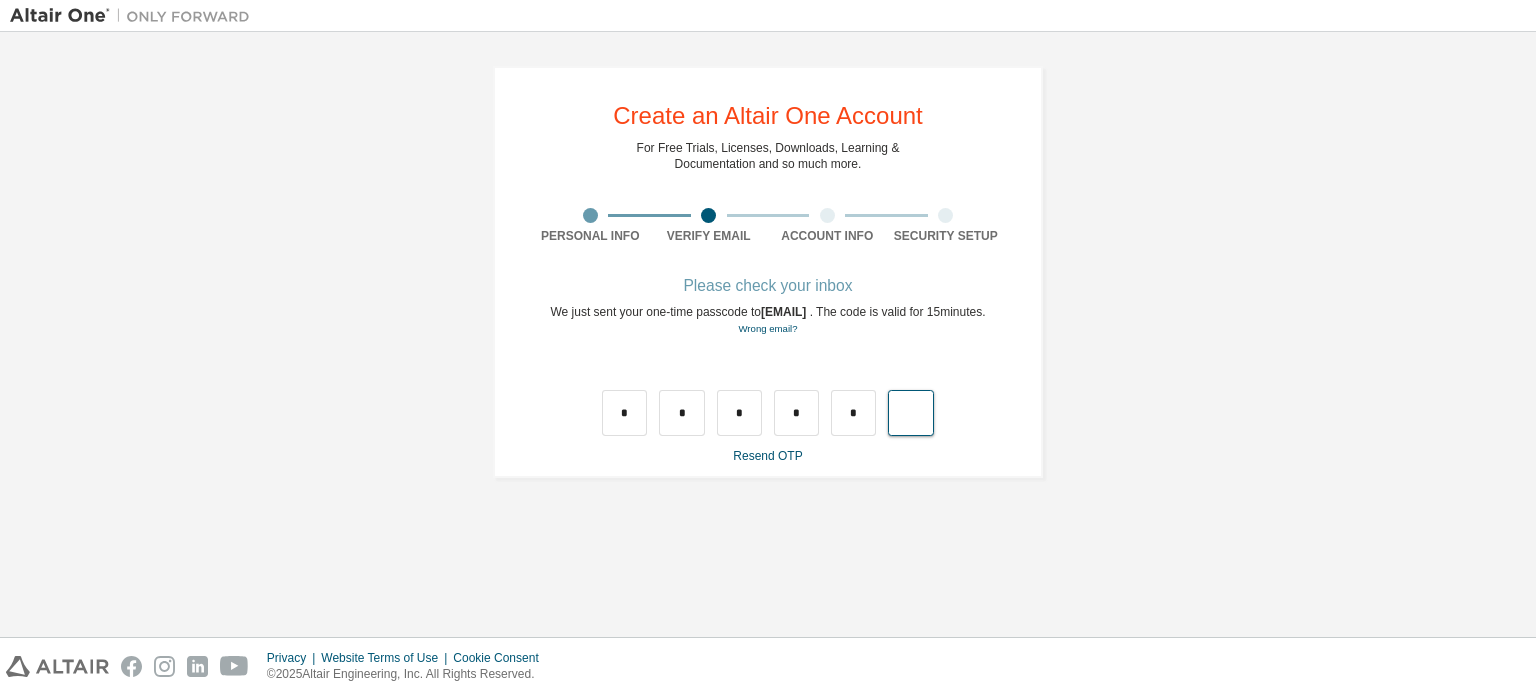 type on "*" 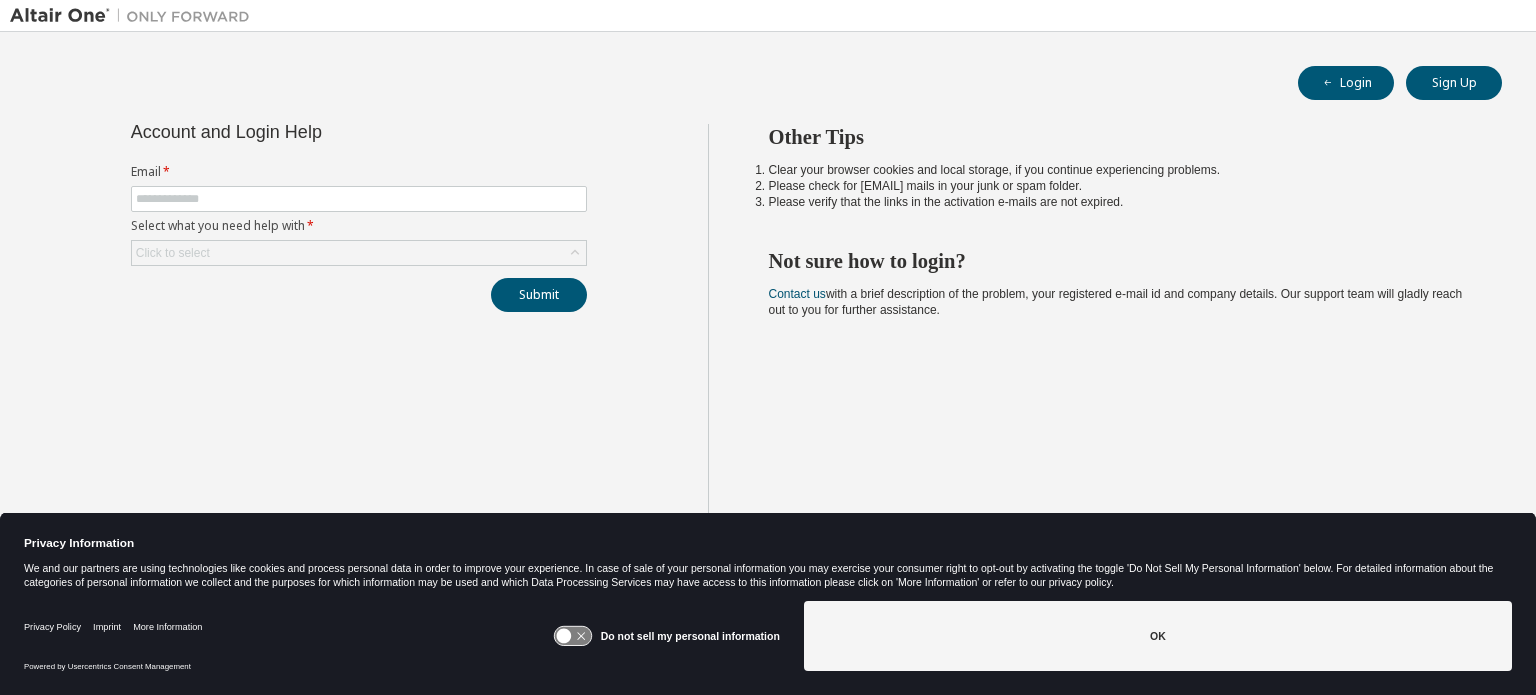 scroll, scrollTop: 0, scrollLeft: 0, axis: both 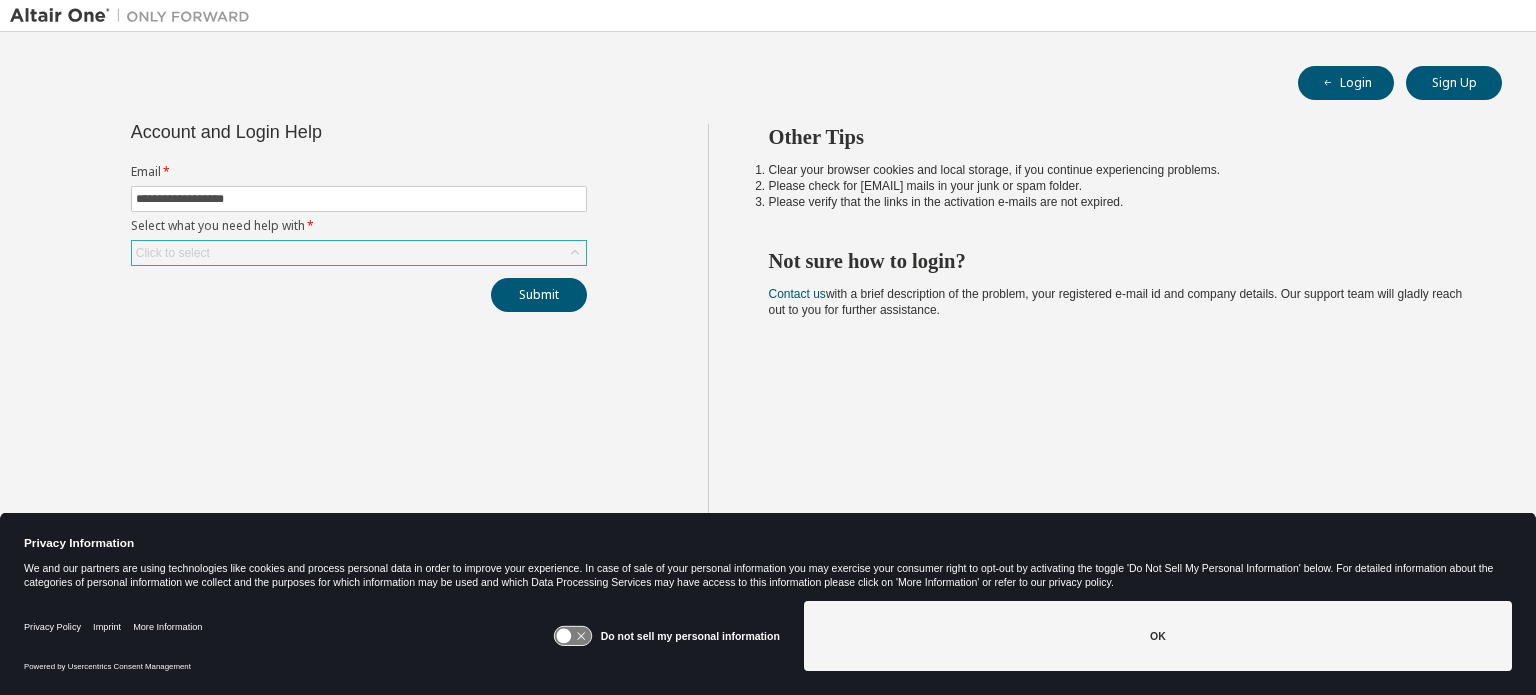 type on "**********" 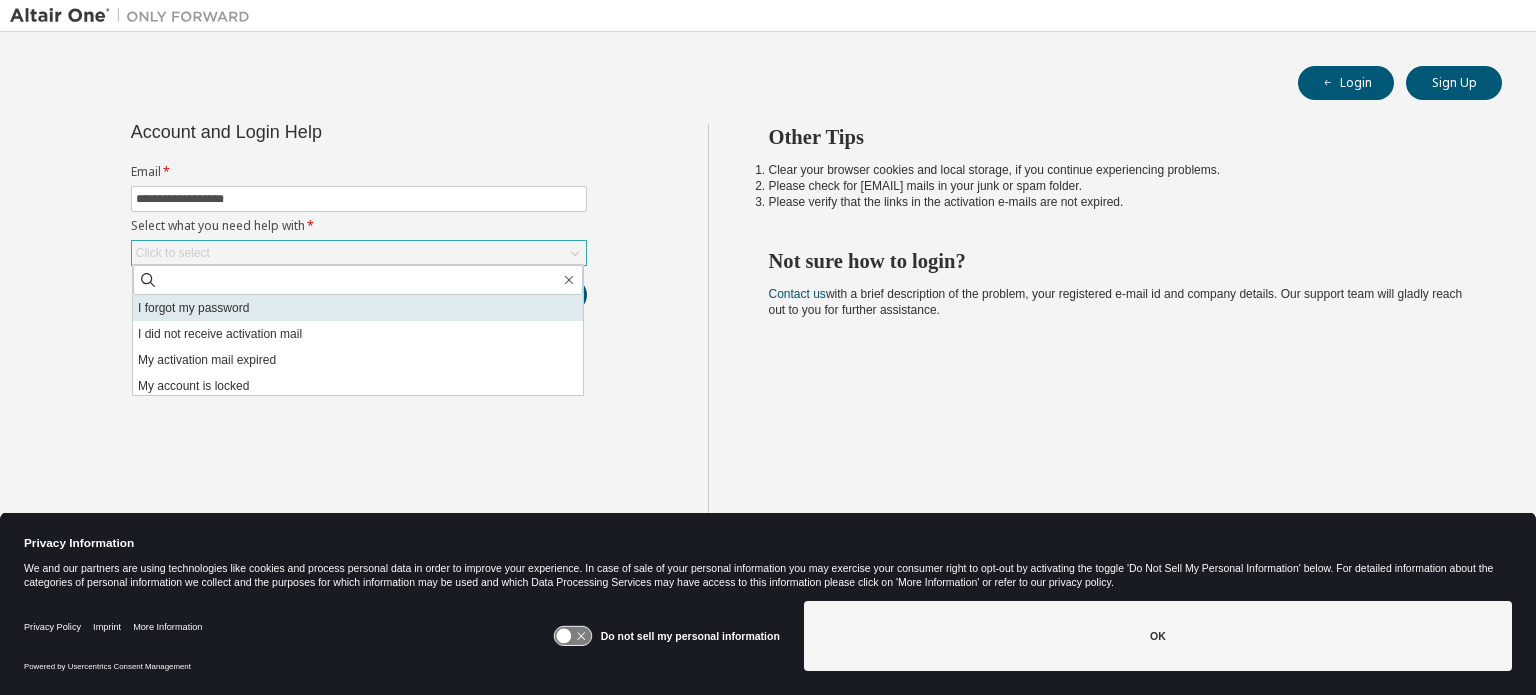 click on "I forgot my password" at bounding box center [358, 308] 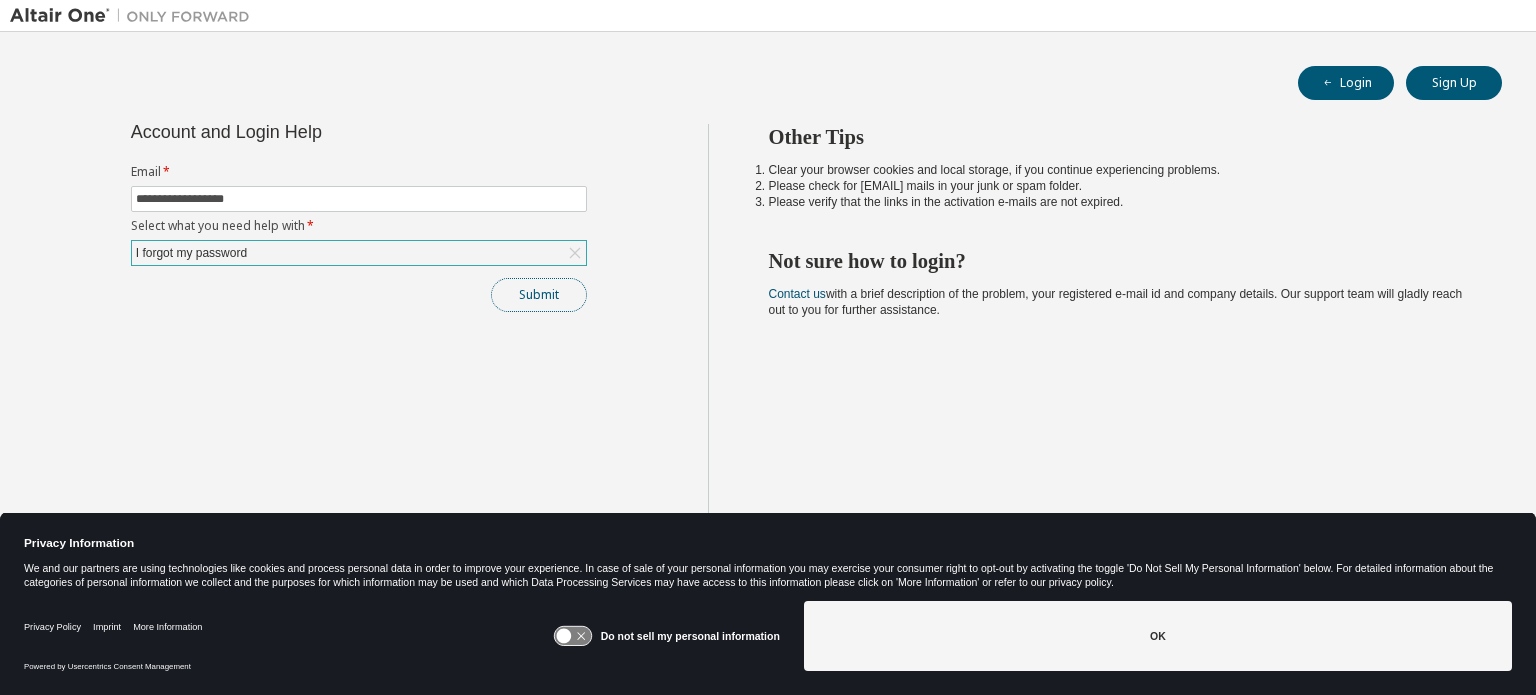 click on "Submit" at bounding box center [539, 295] 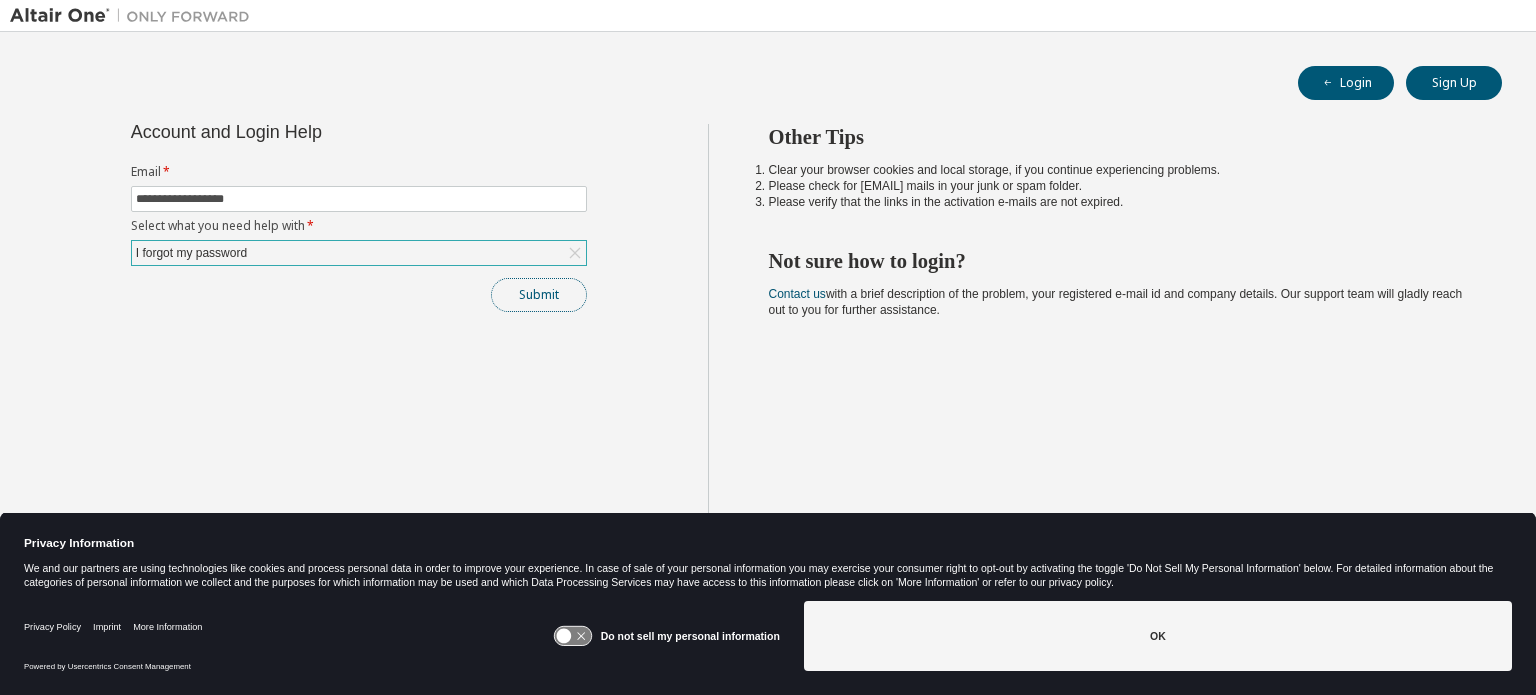 click on "Submit" at bounding box center (539, 295) 